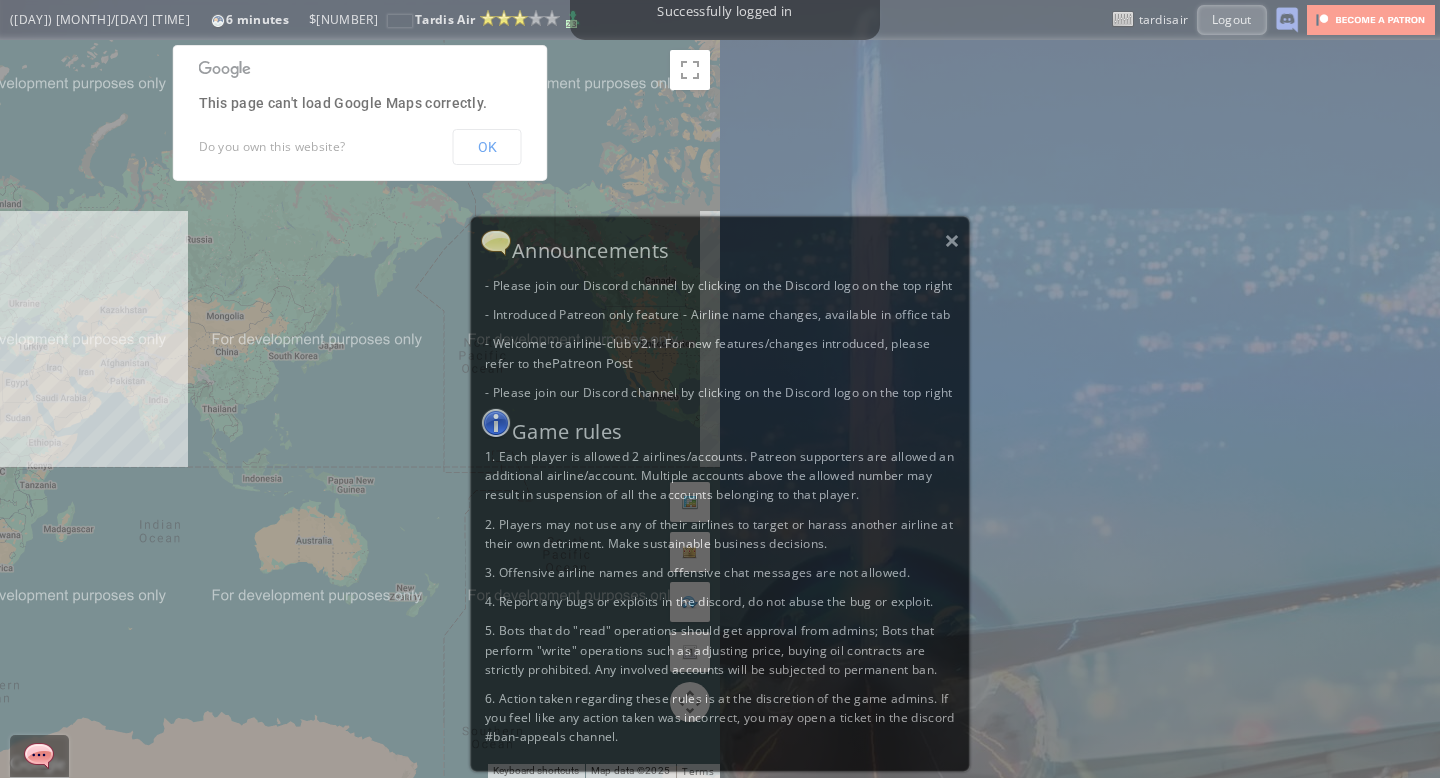 scroll, scrollTop: 0, scrollLeft: 0, axis: both 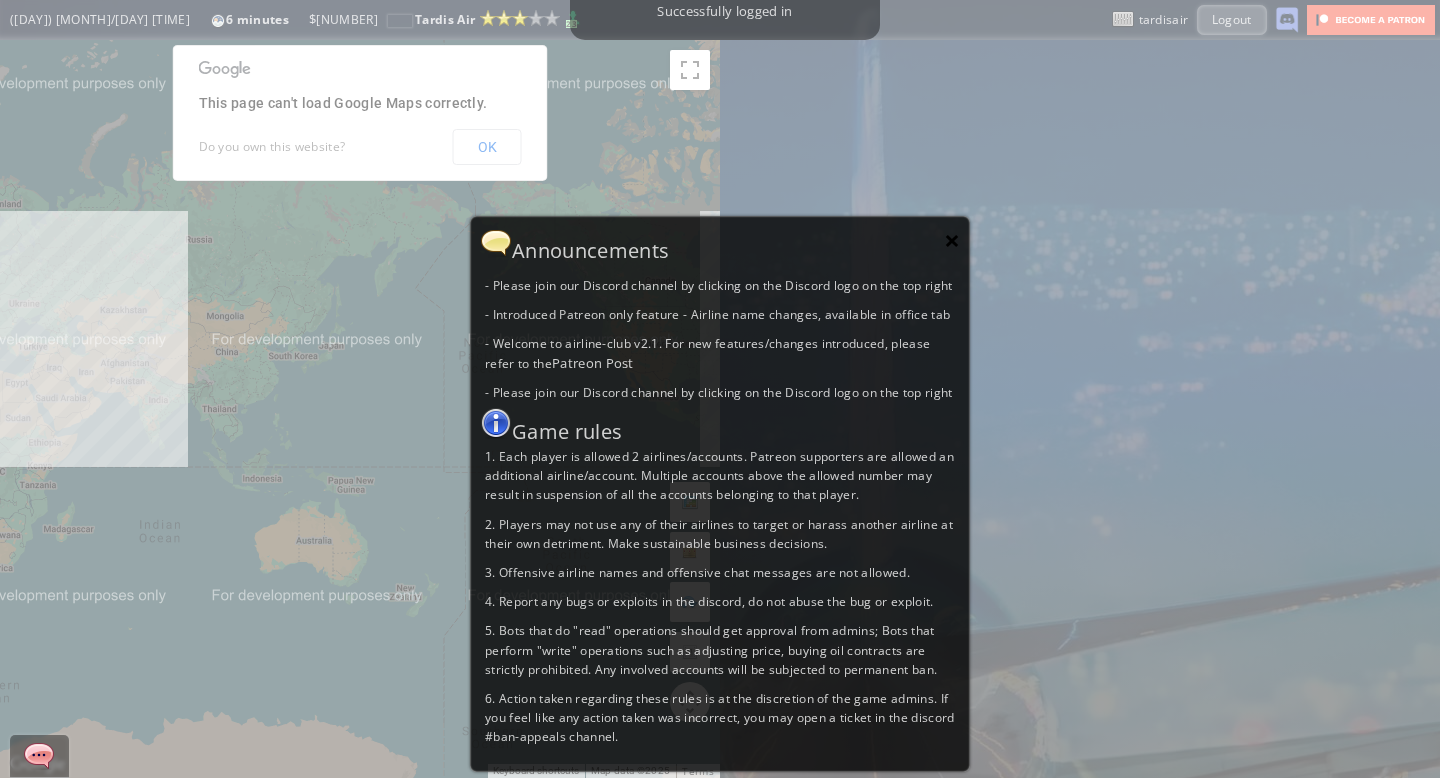 click on "×" at bounding box center [952, 240] 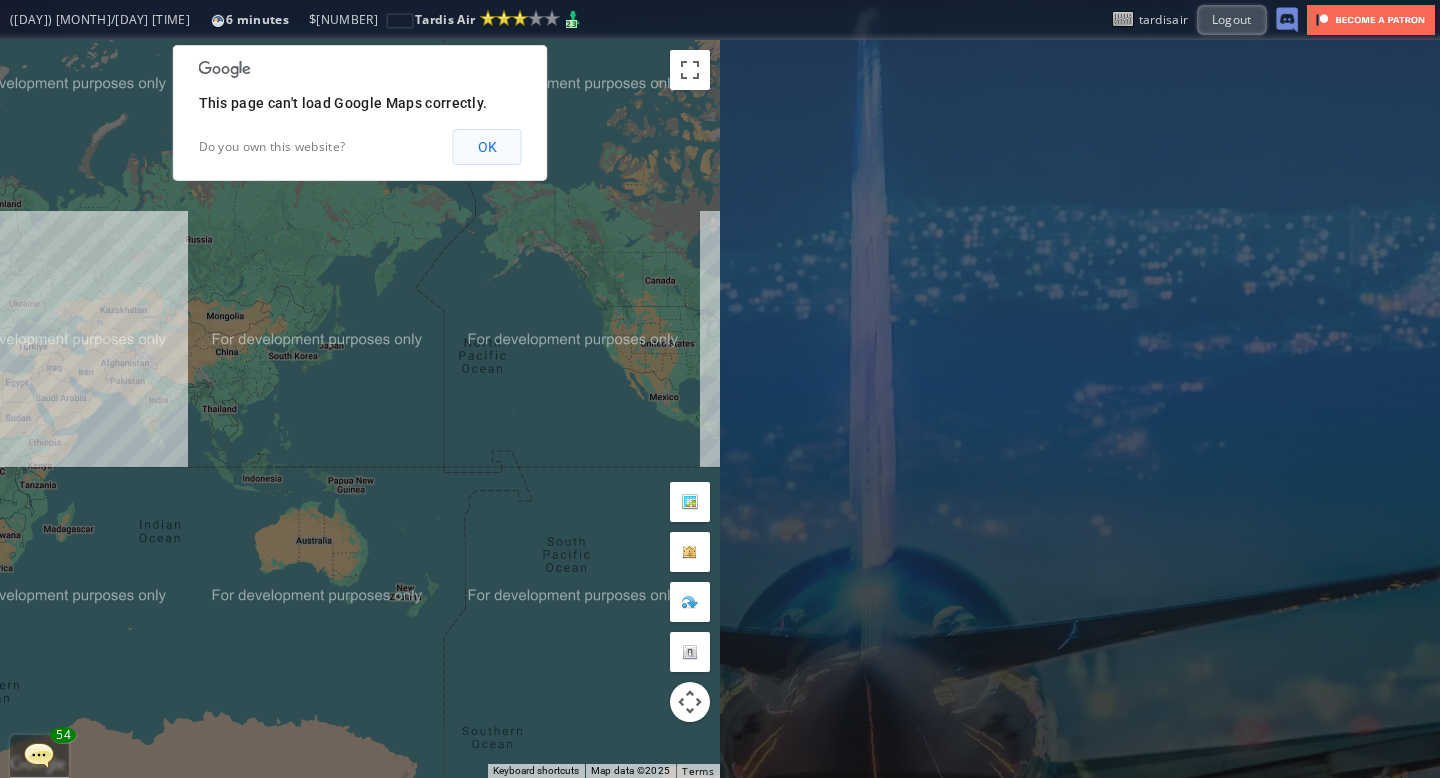 click on "OK" at bounding box center [487, 147] 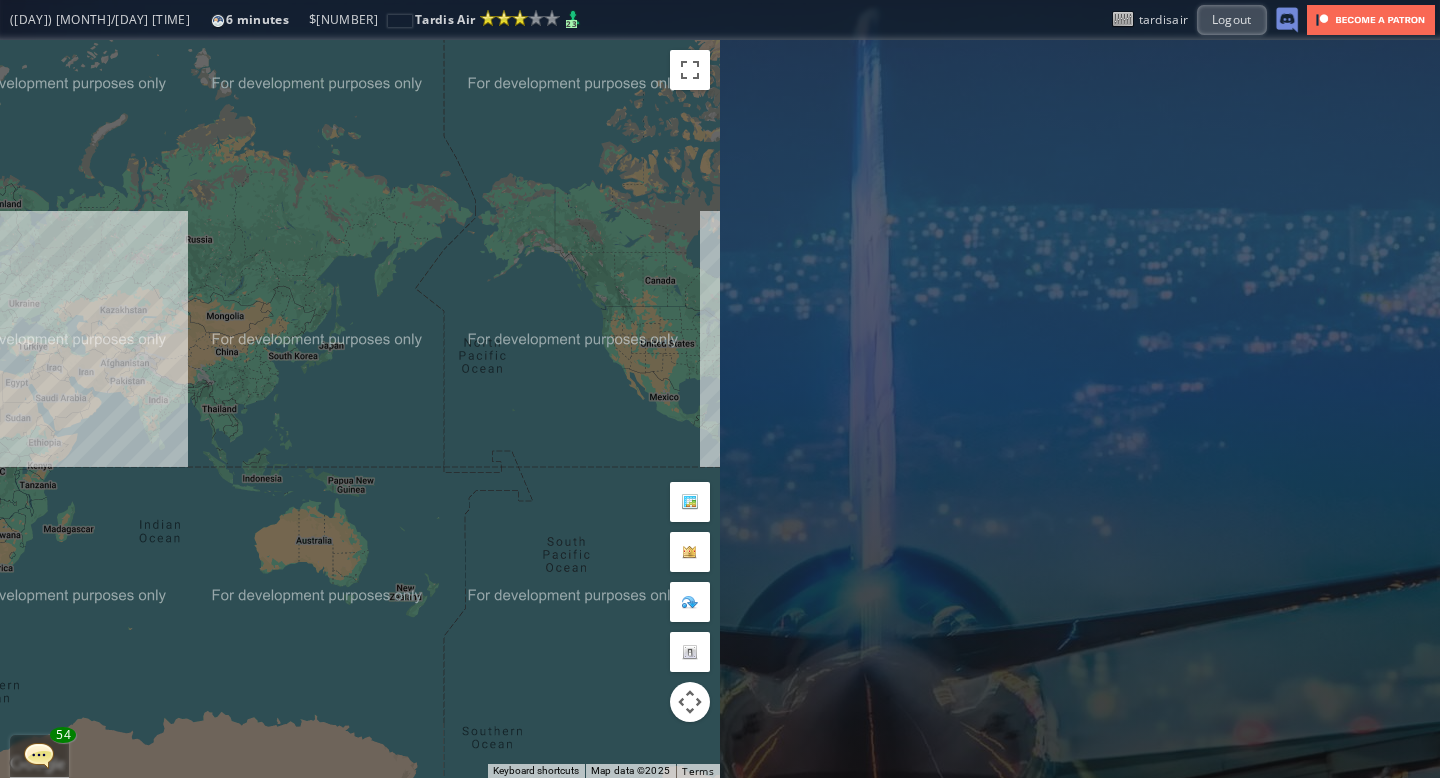 click at bounding box center [39, 755] 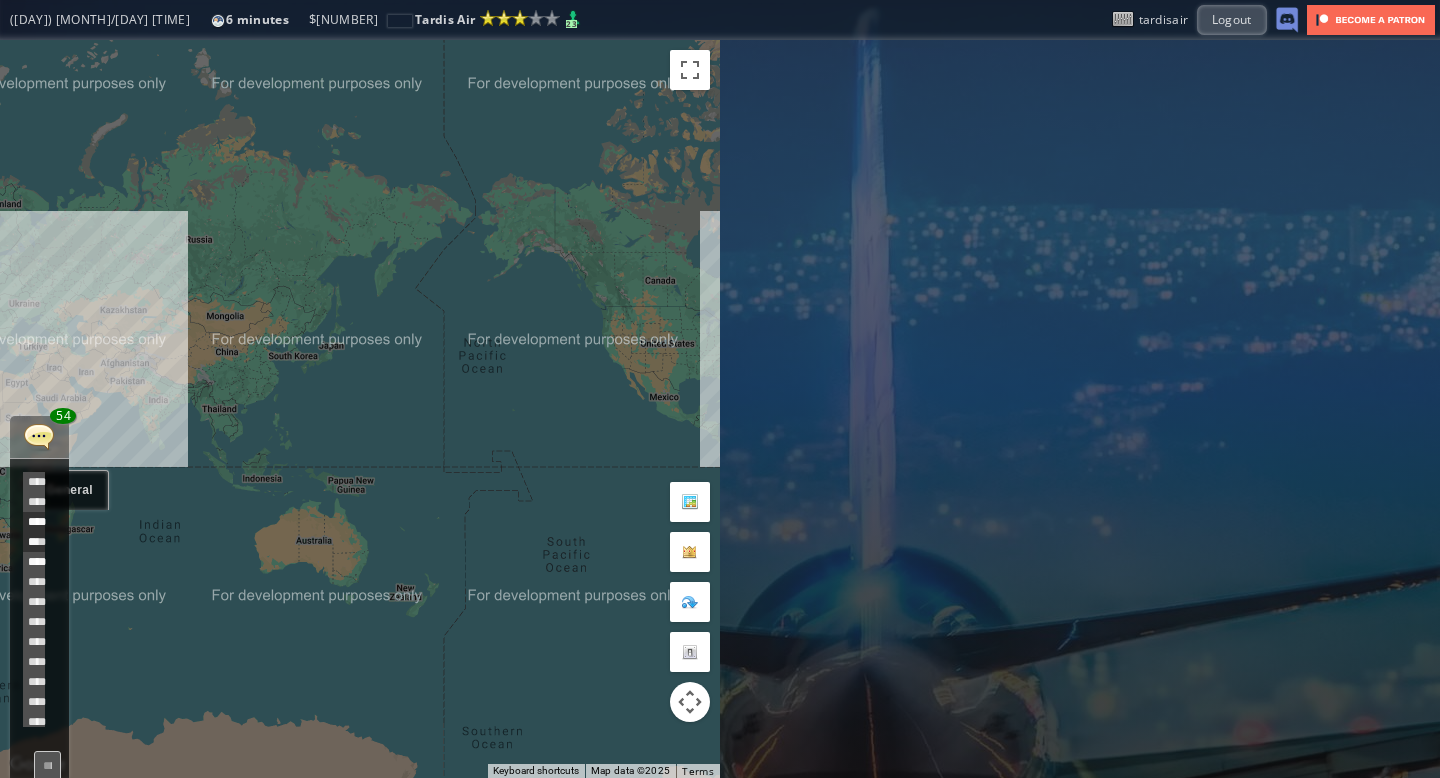 scroll, scrollTop: 678, scrollLeft: 0, axis: vertical 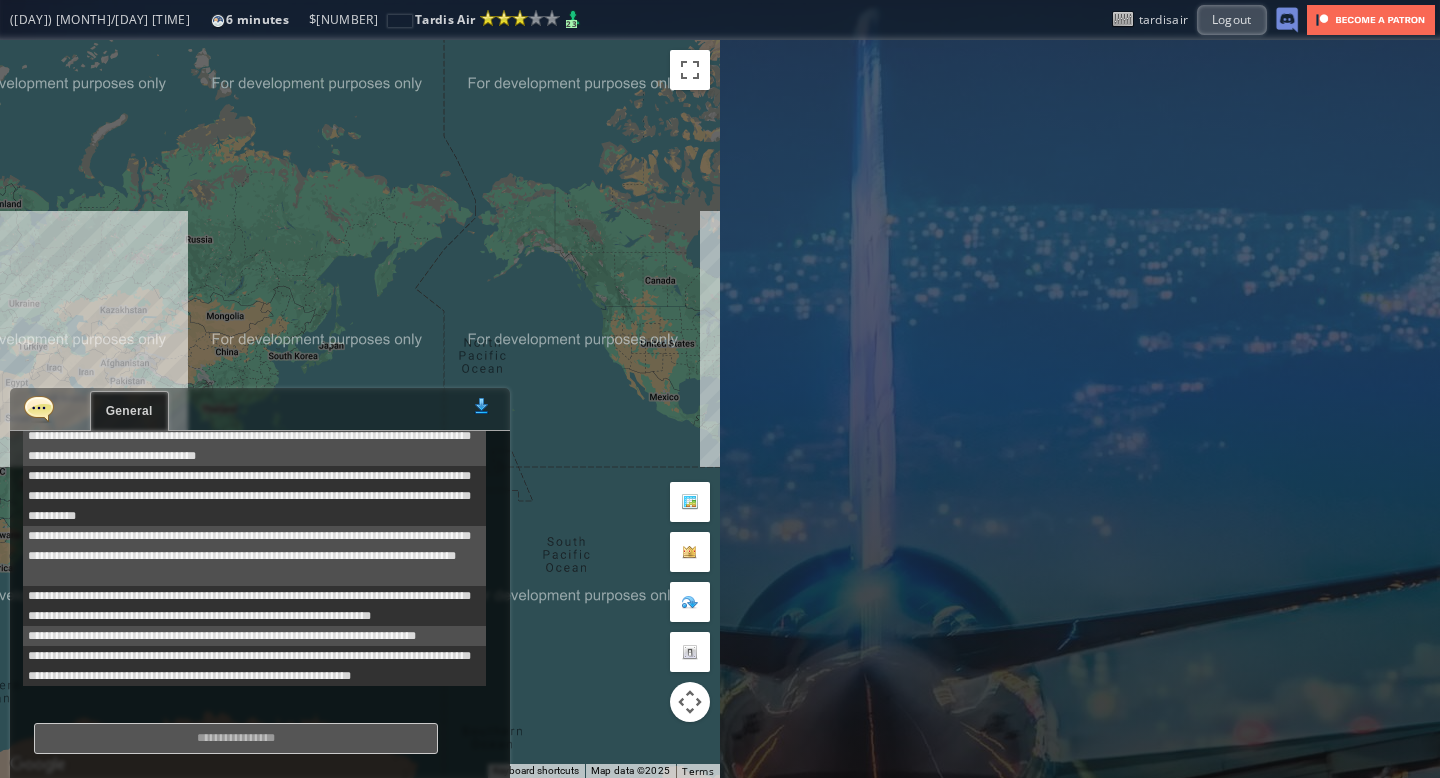 click at bounding box center (39, 408) 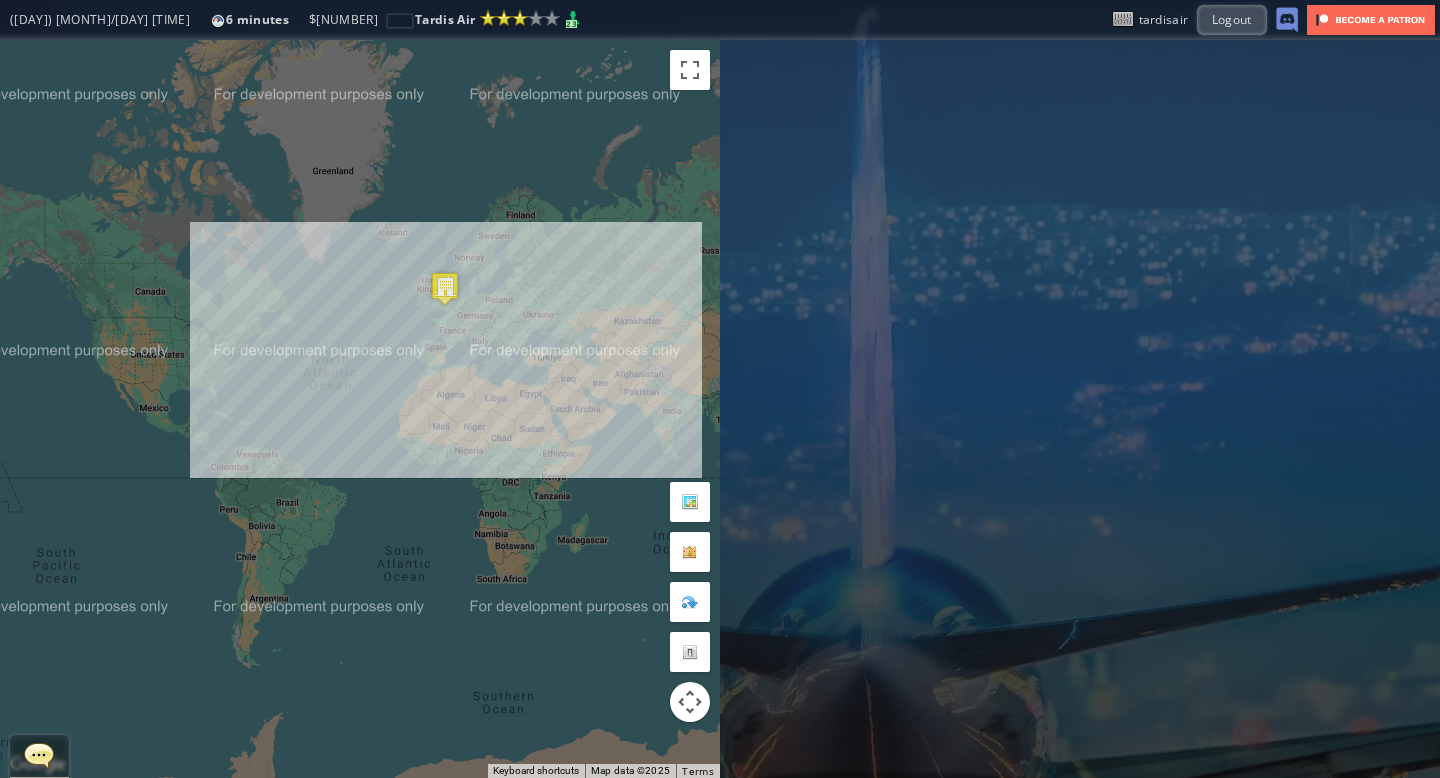 drag, startPoint x: 56, startPoint y: 340, endPoint x: 575, endPoint y: 351, distance: 519.1166 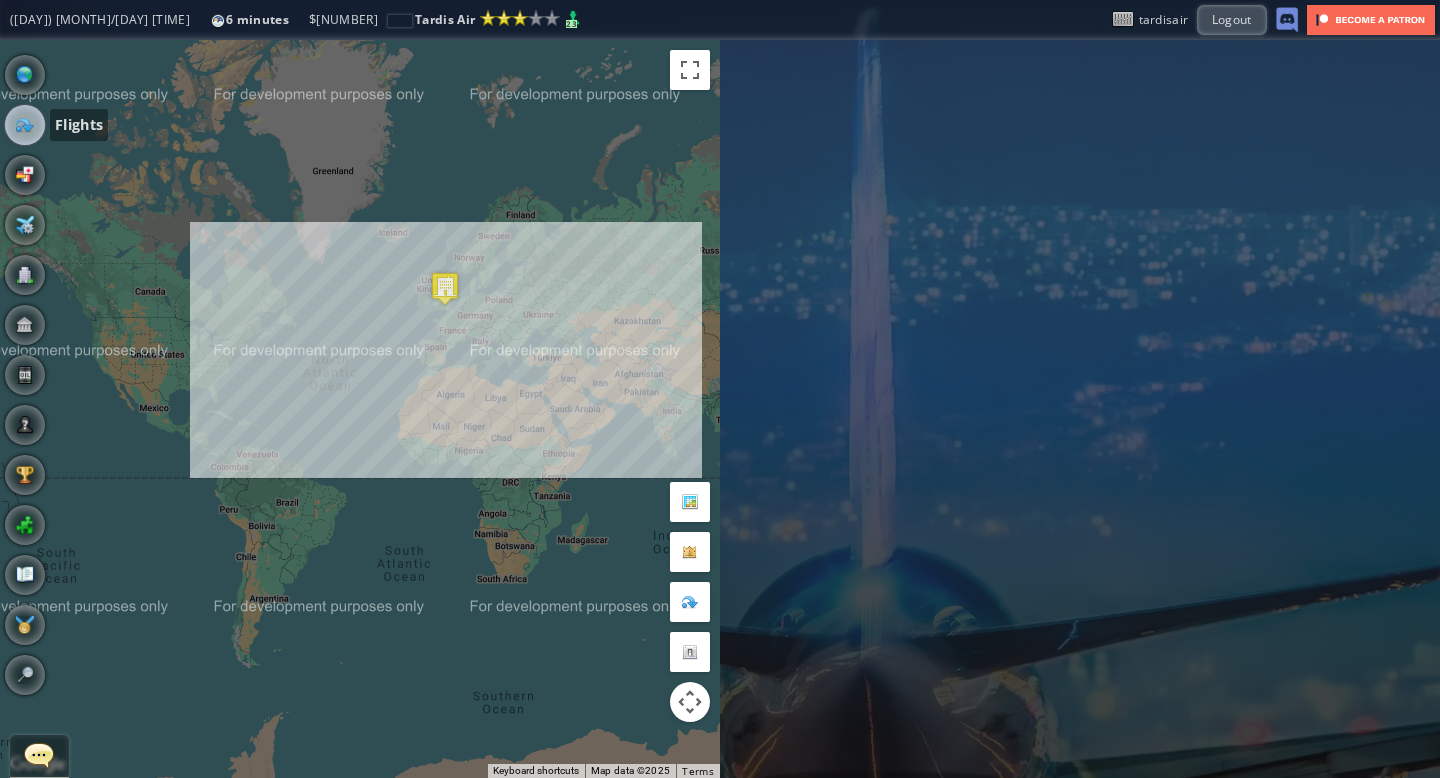 click at bounding box center (25, 125) 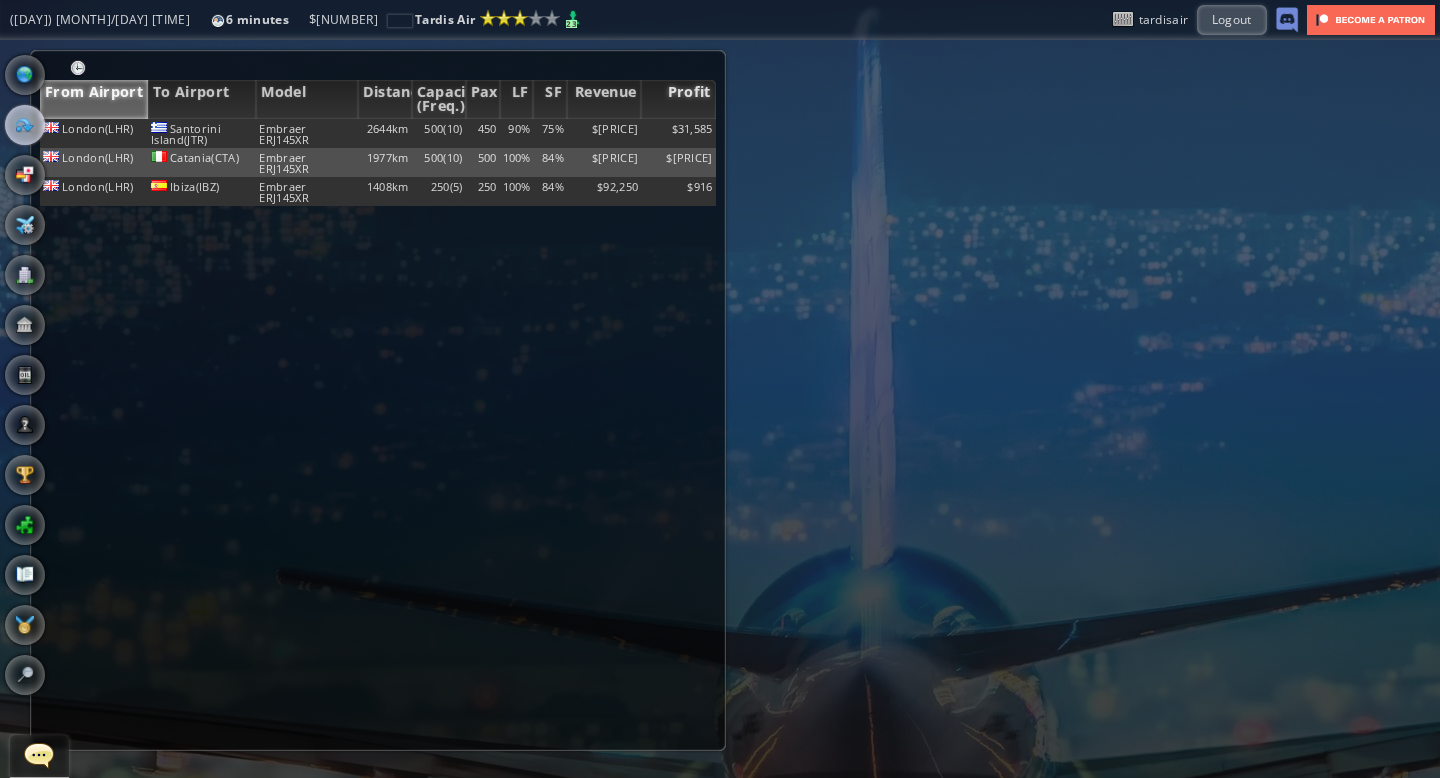 click on "Profit" at bounding box center (678, 99) 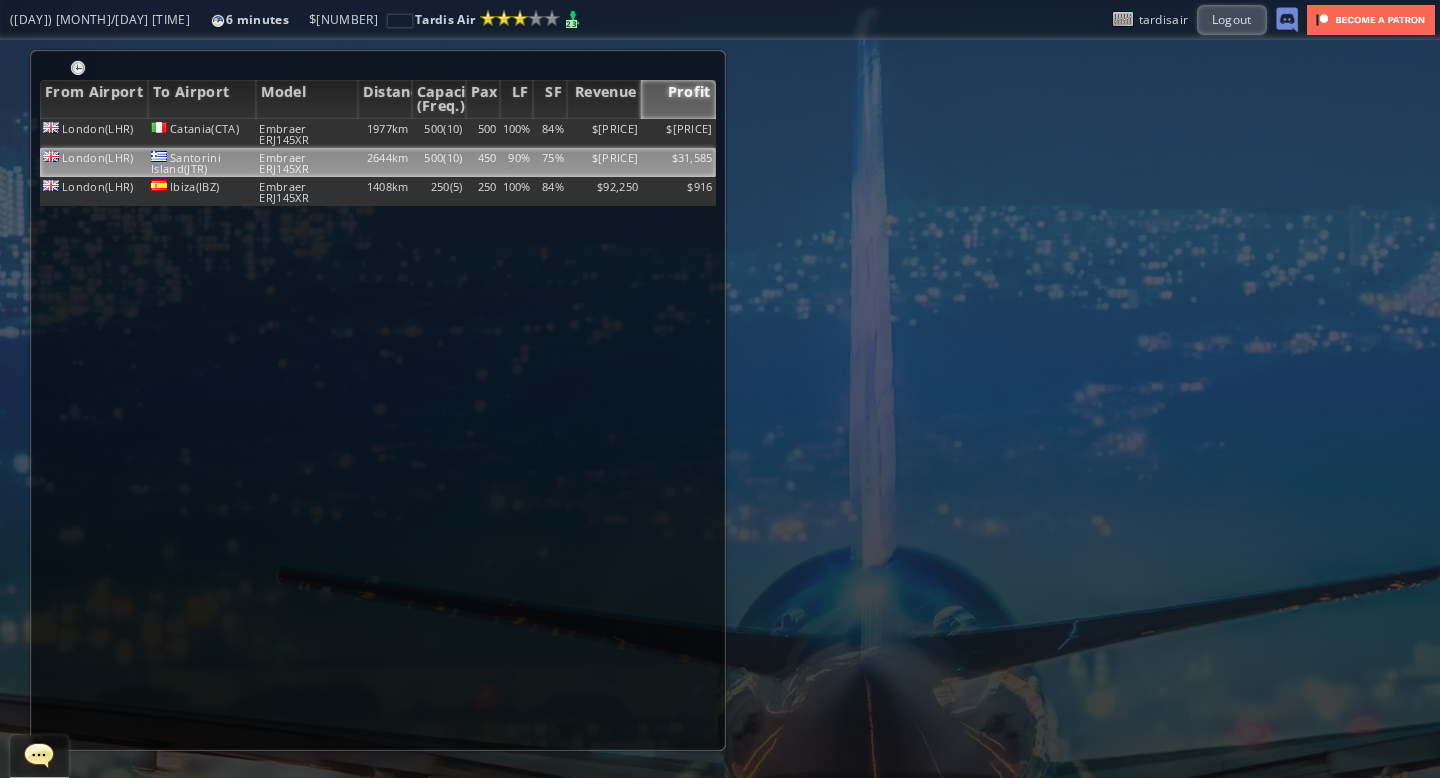 click on "75%" at bounding box center (550, 133) 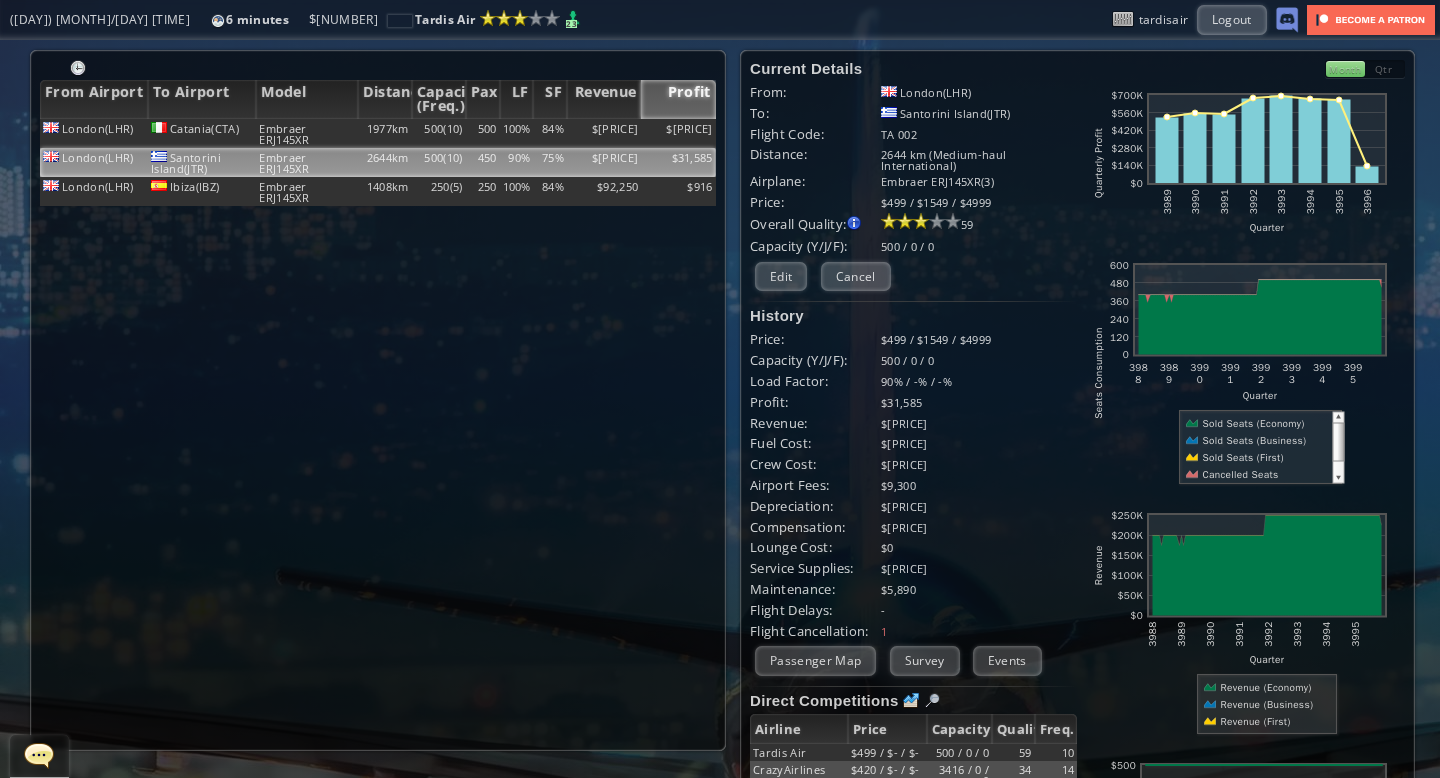 click on "Month" at bounding box center (1345, 69) 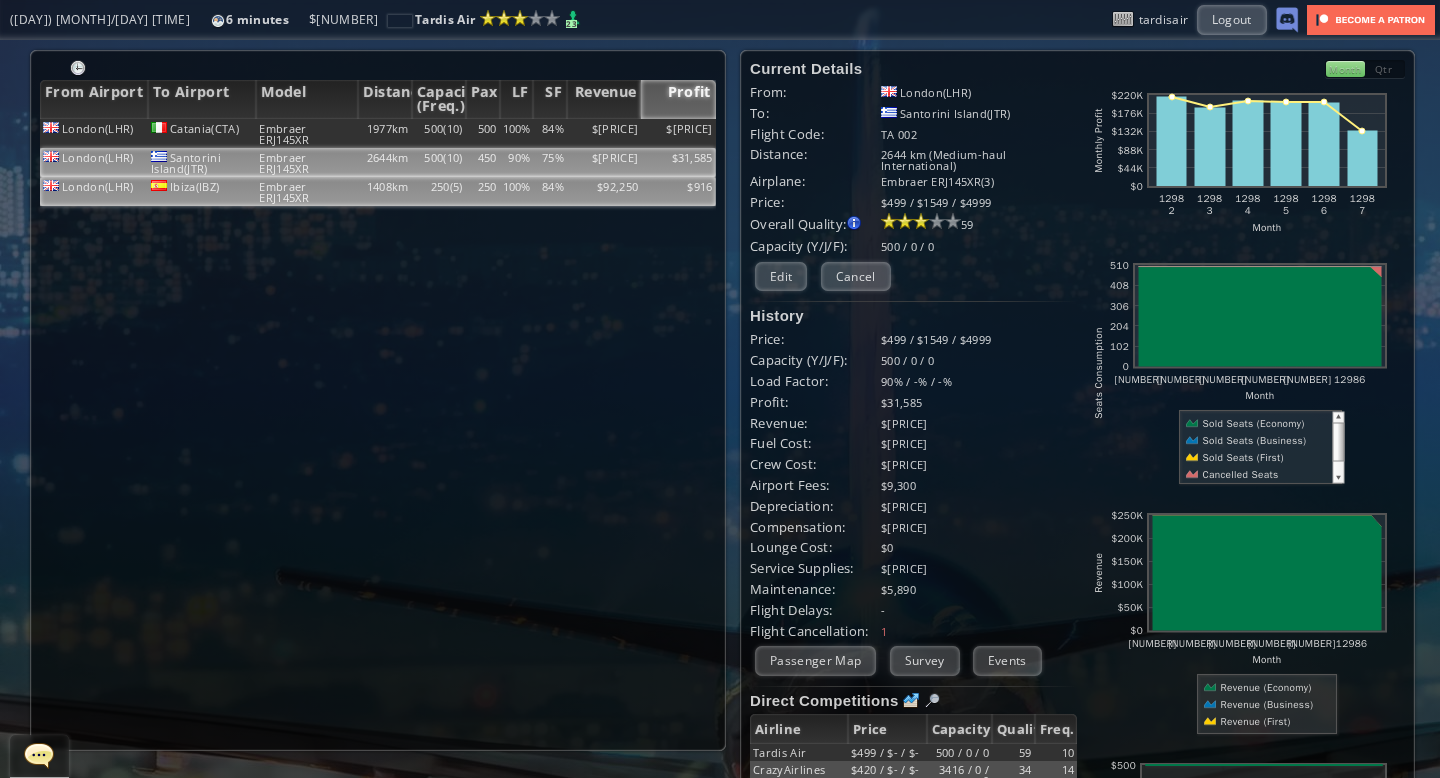 click on "250" at bounding box center [483, 133] 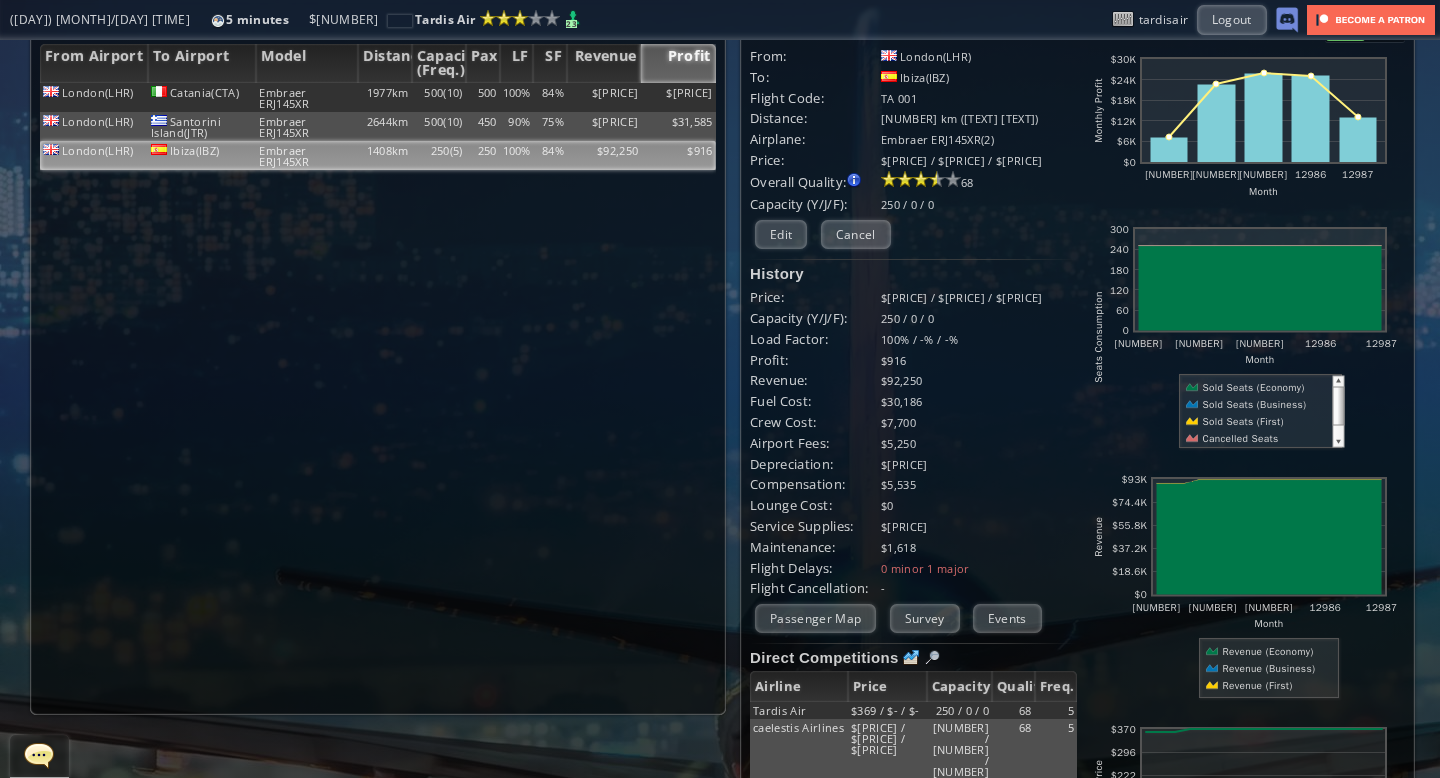 scroll, scrollTop: 0, scrollLeft: 0, axis: both 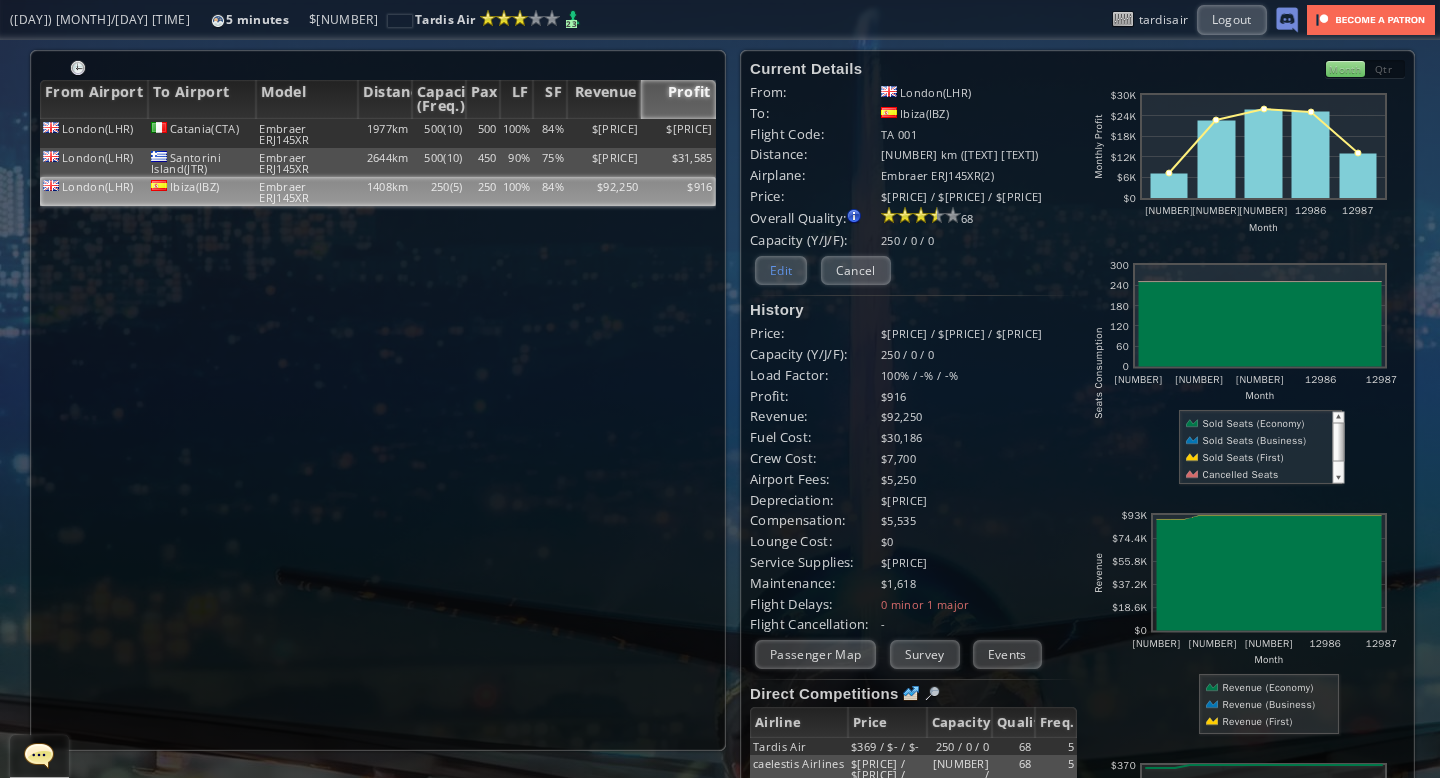 click on "Edit" at bounding box center (781, 270) 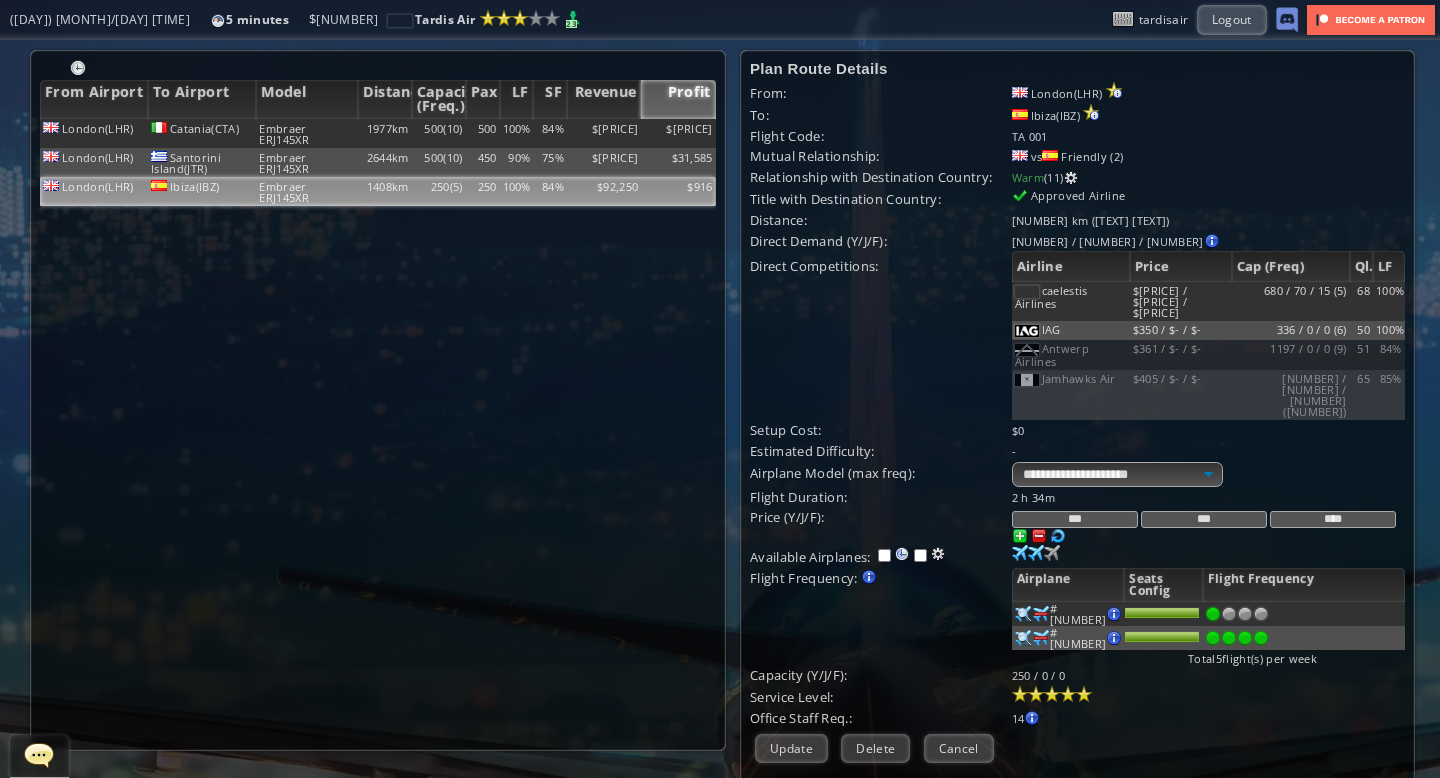 click on "***" at bounding box center [1075, 519] 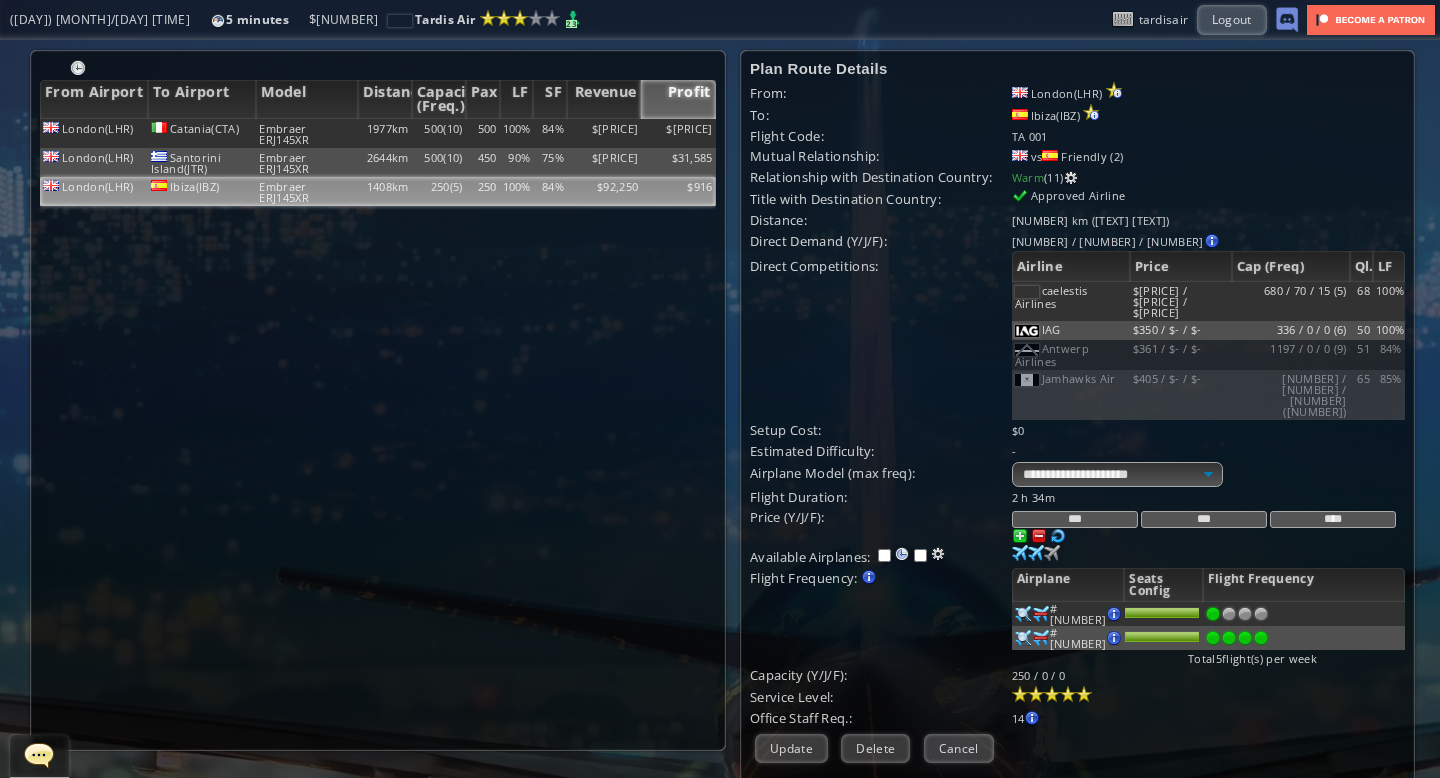 type on "***" 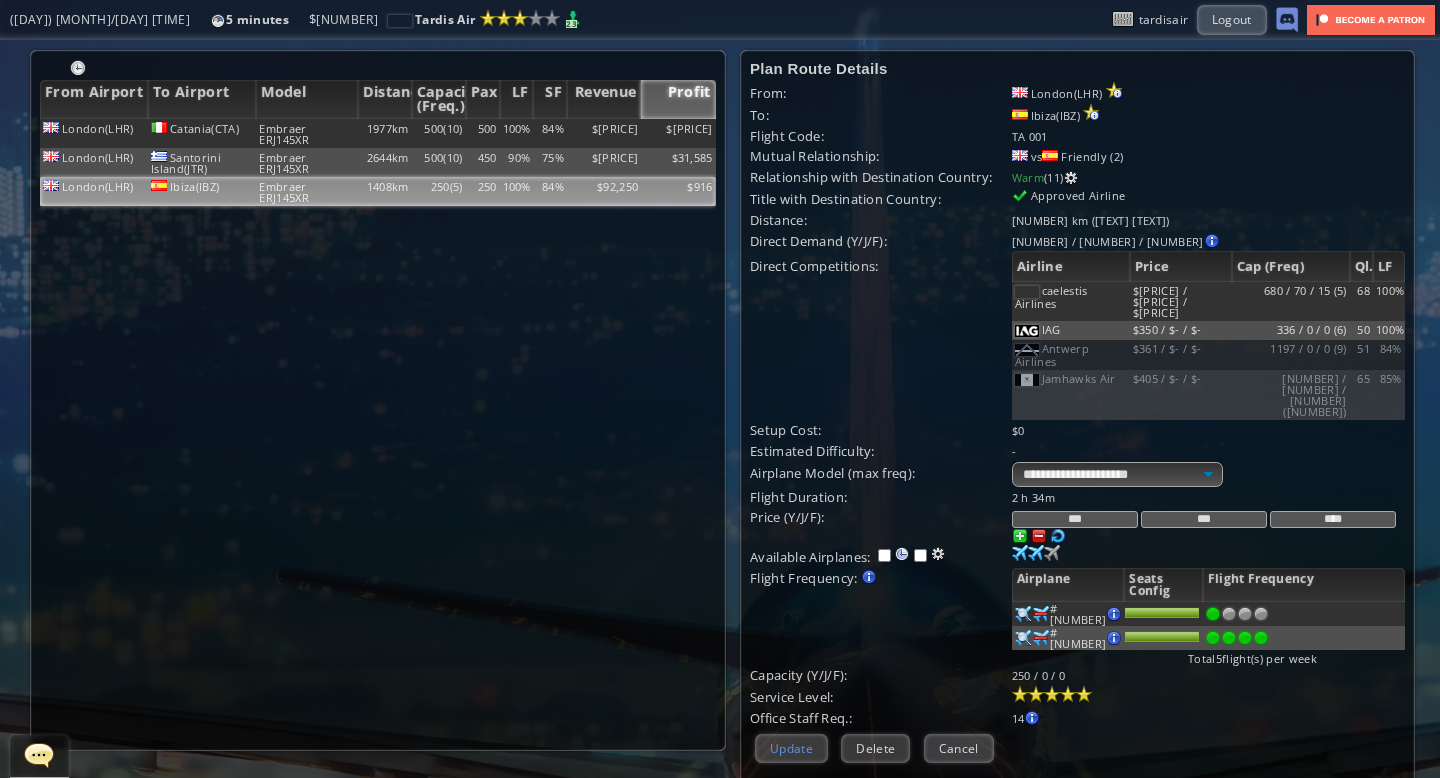 click on "Update" at bounding box center (791, 748) 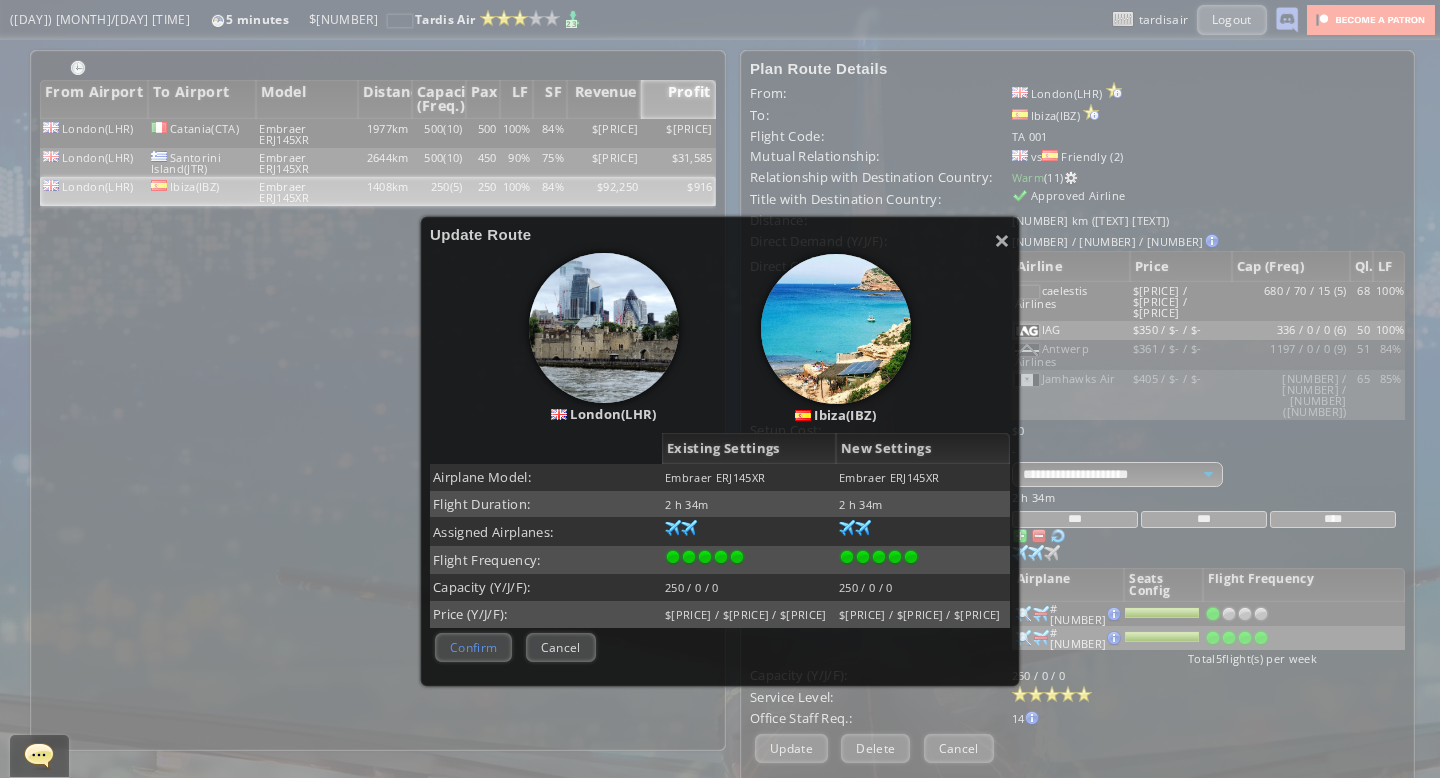 click on "Confirm" at bounding box center [473, 647] 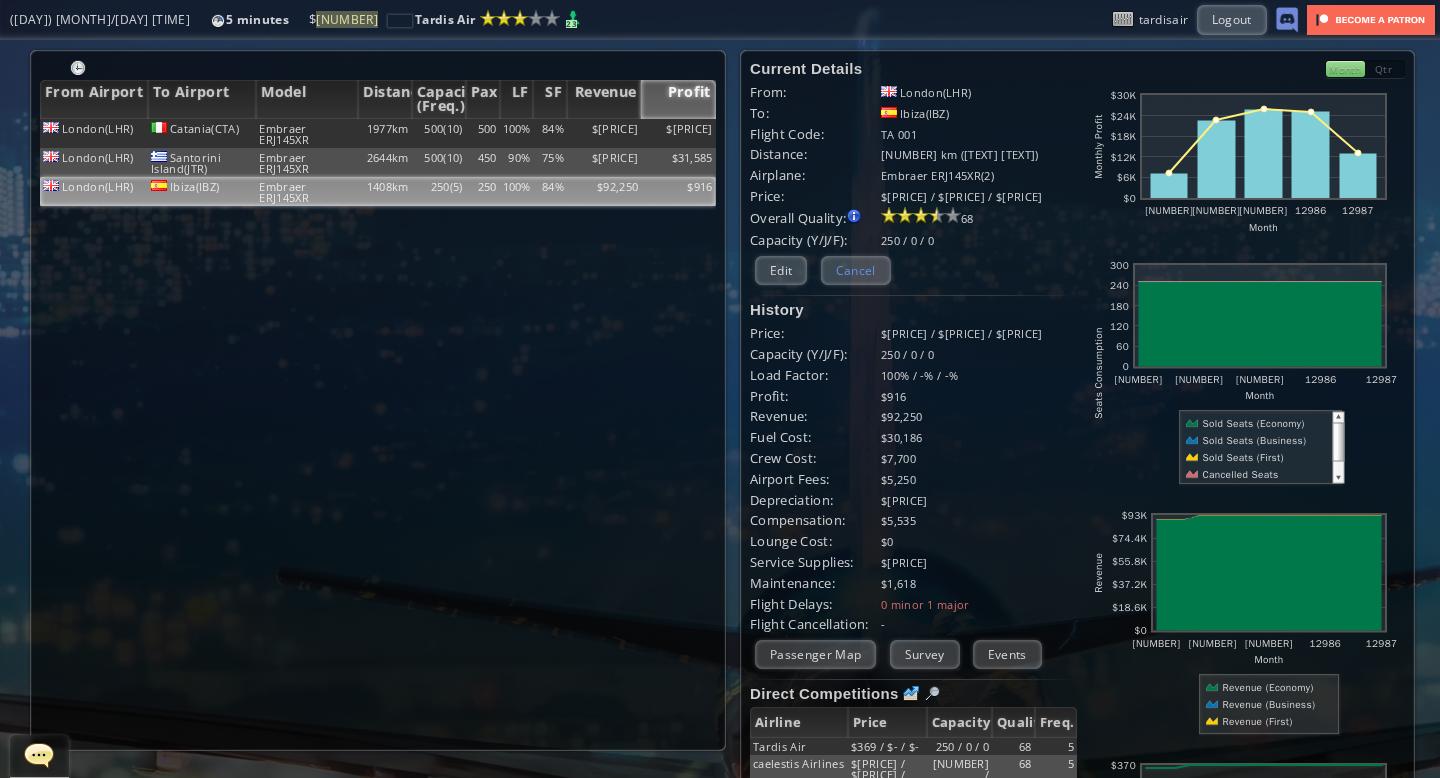 click on "Cancel" at bounding box center (856, 270) 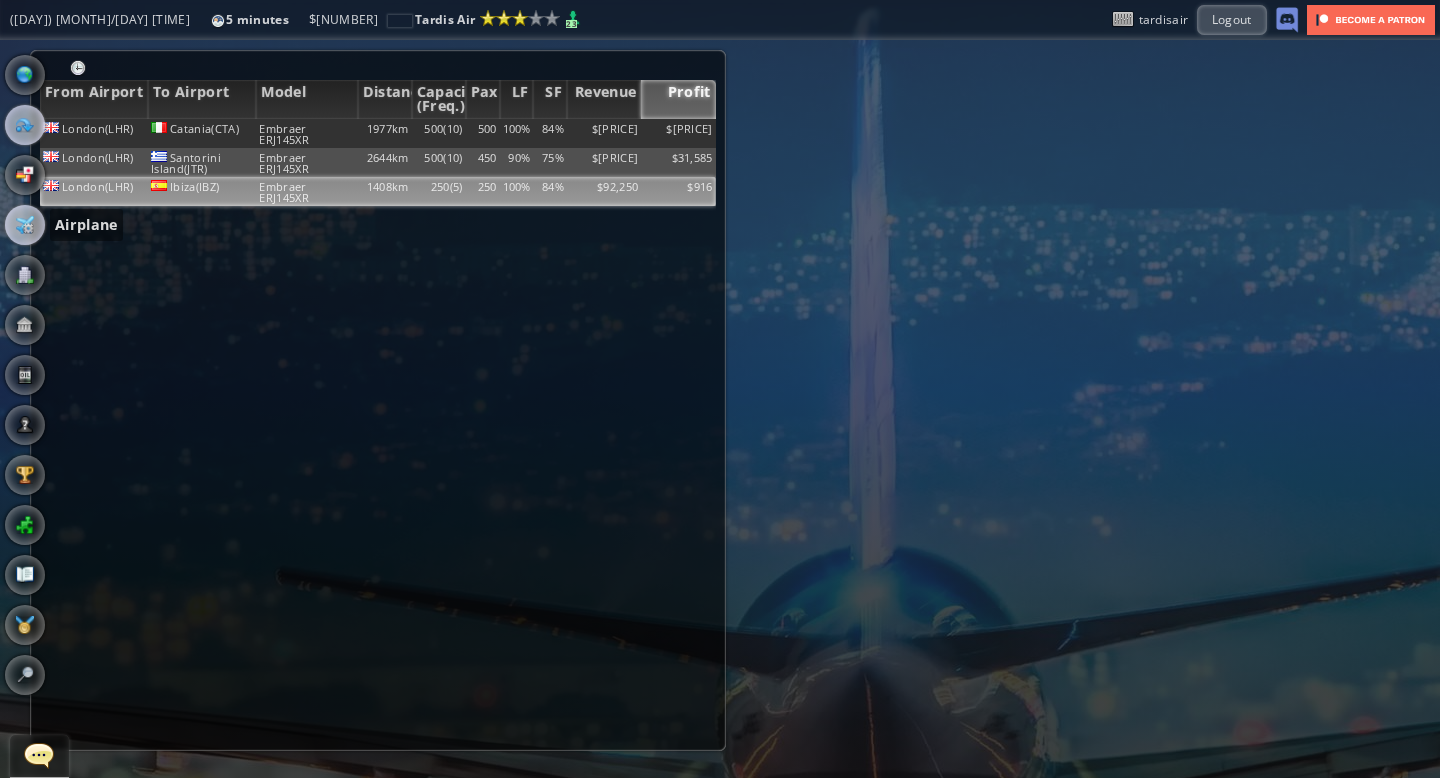 click at bounding box center [25, 225] 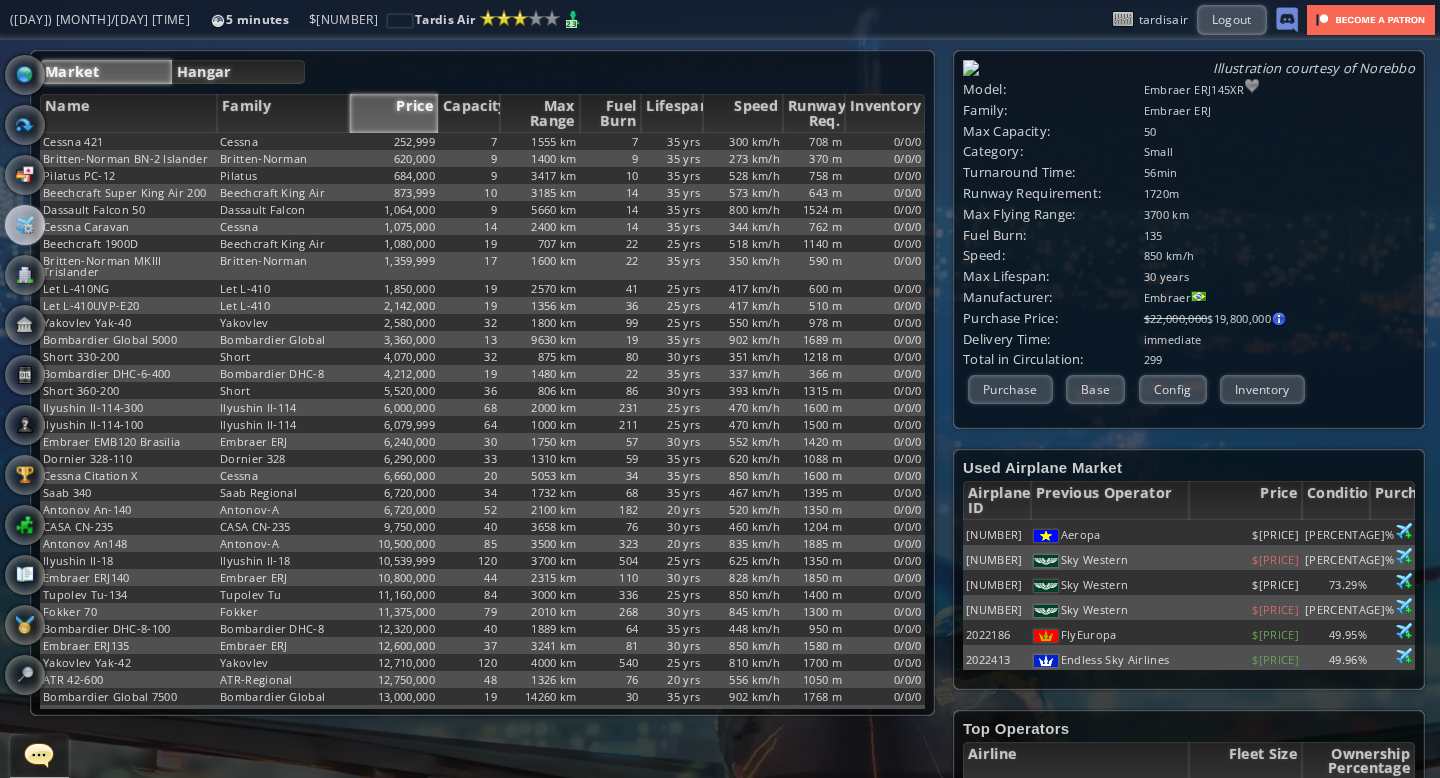 click on "Hangar" at bounding box center [239, 72] 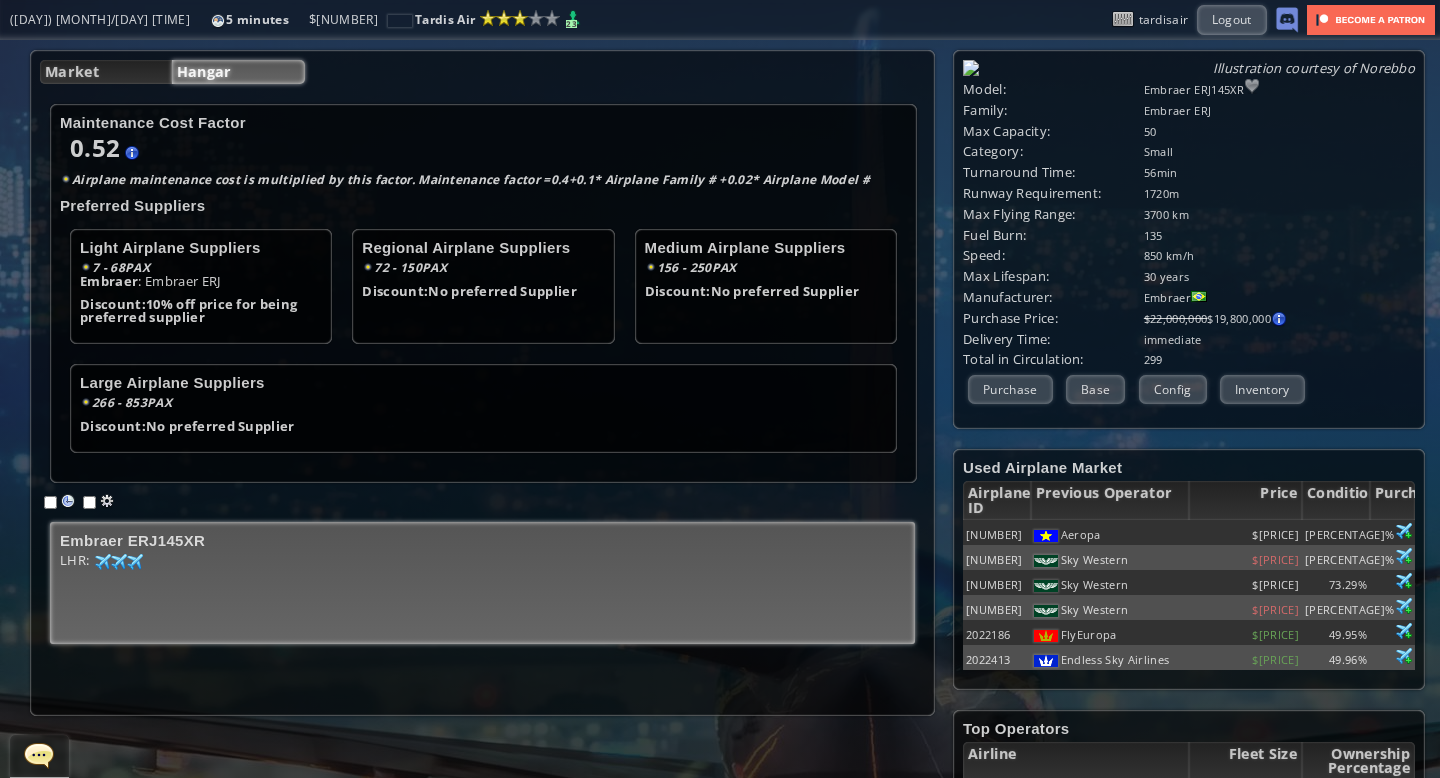 click on "Embraer ERJ145XR LHR: [NUMBER] [NUMBER] [NUMBER] [NUMBER] [NUMBER] [NUMBER]" at bounding box center (482, 583) 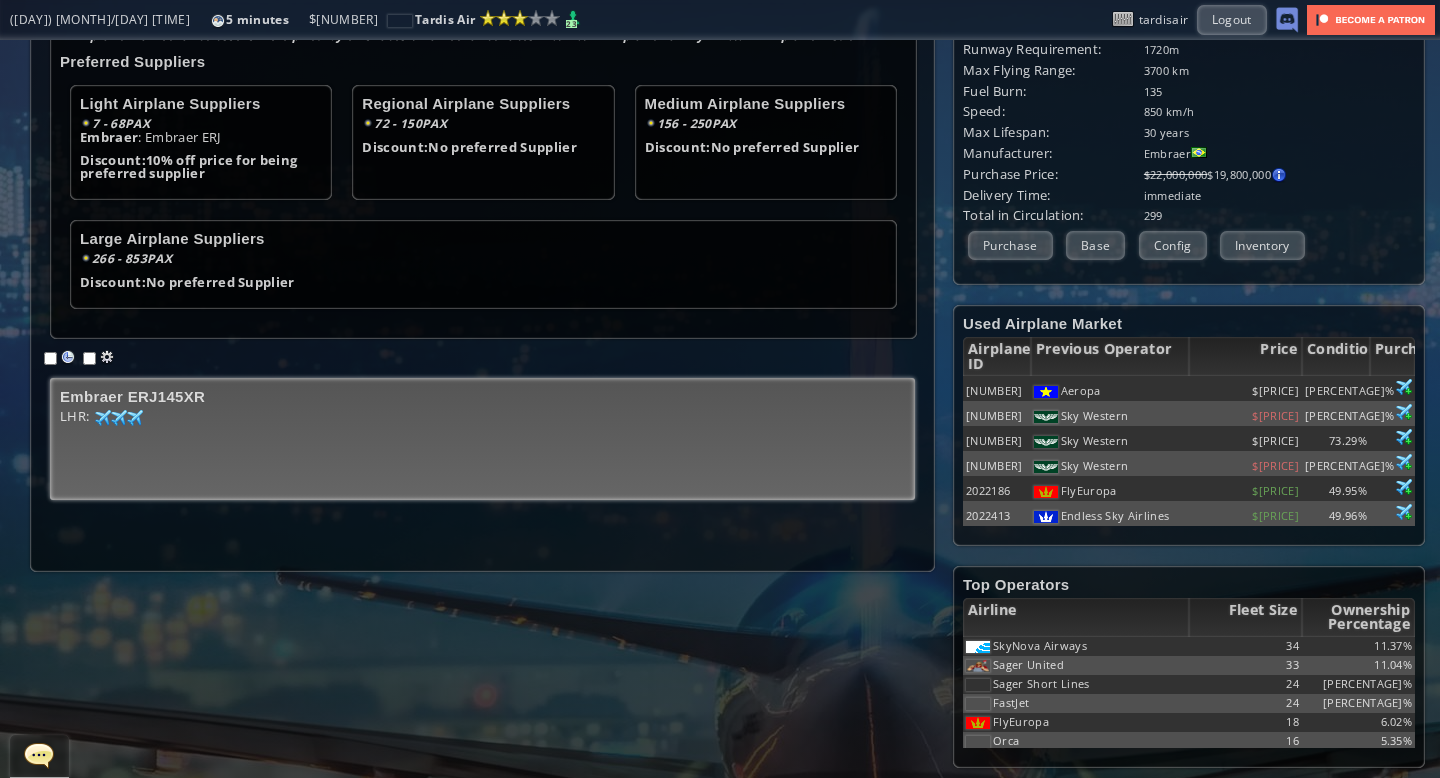 scroll, scrollTop: 181, scrollLeft: 0, axis: vertical 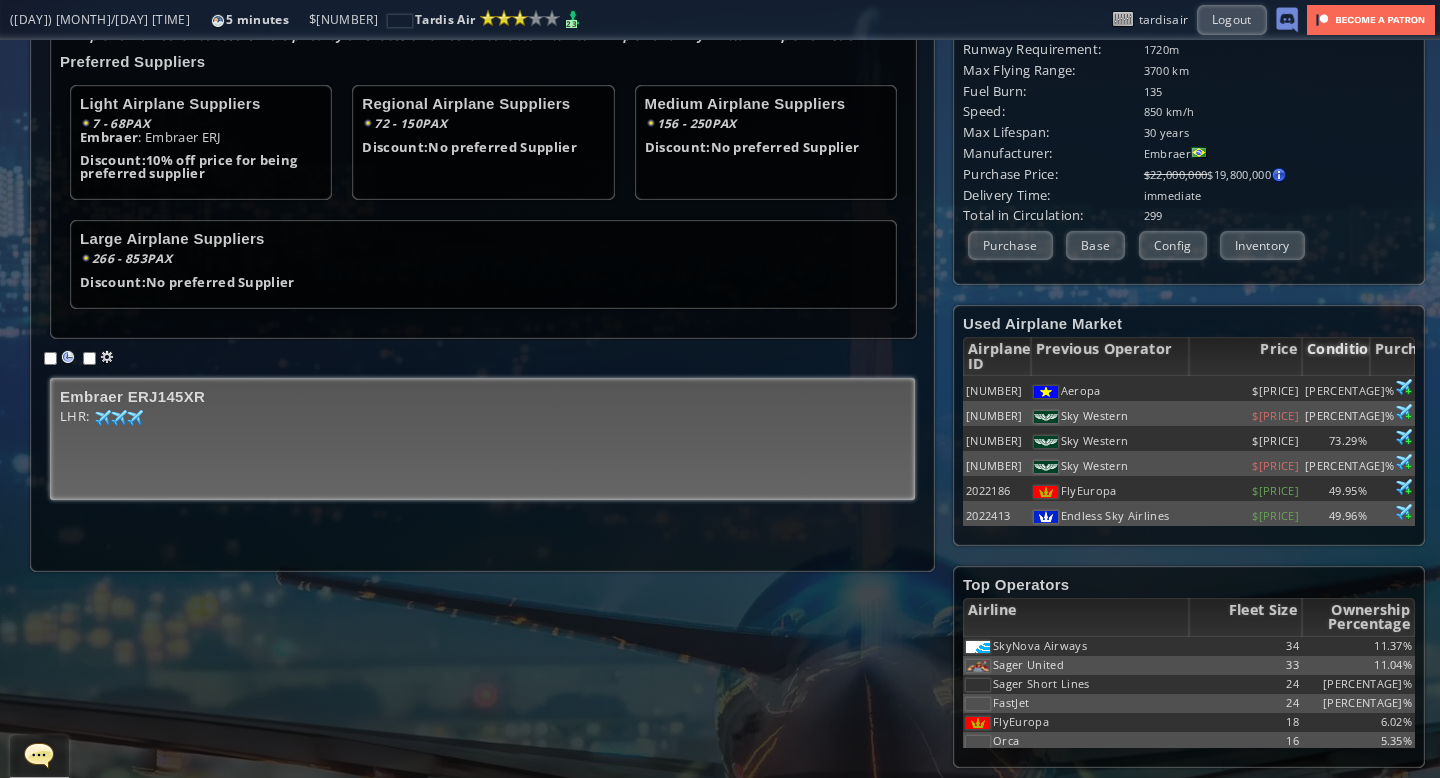 click on "Condition" at bounding box center (1336, 356) 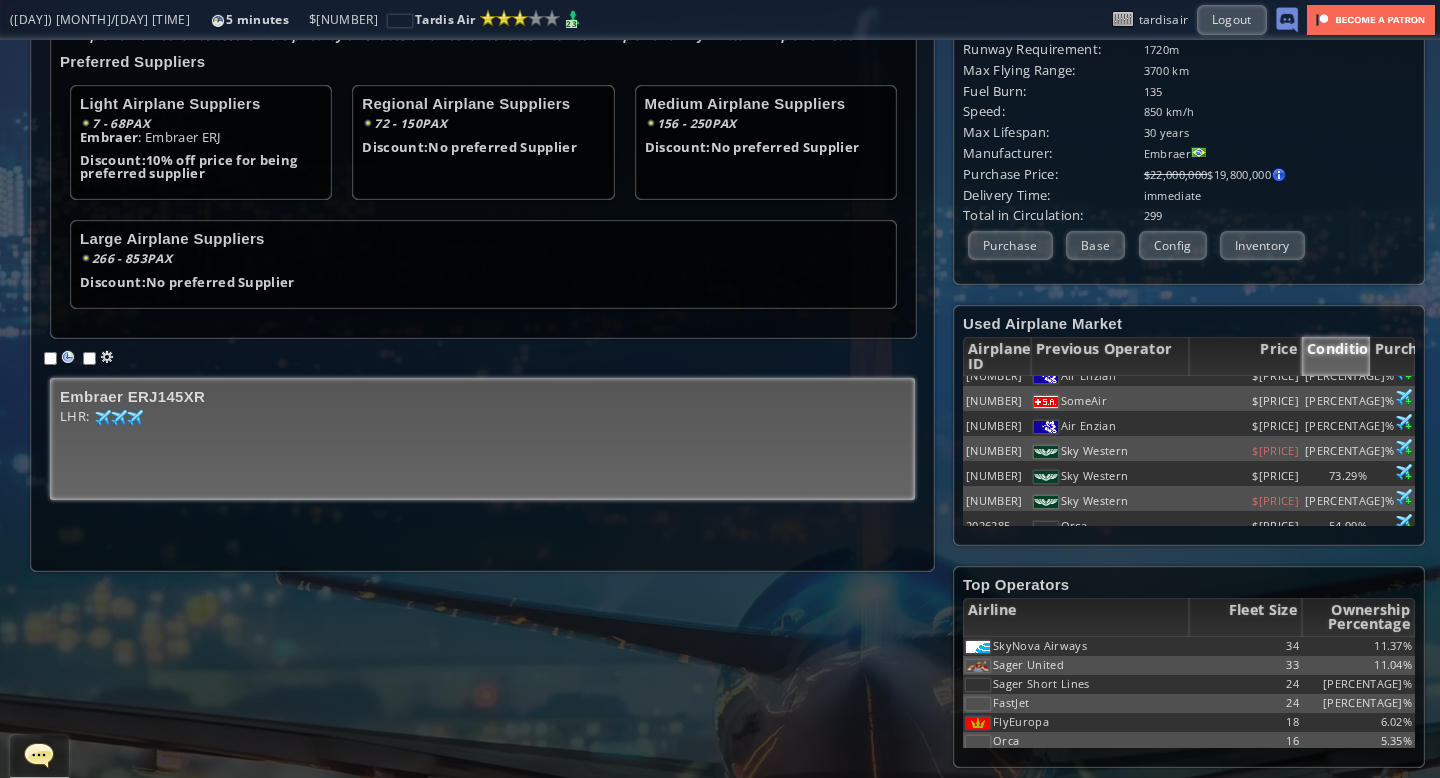 scroll, scrollTop: 0, scrollLeft: 0, axis: both 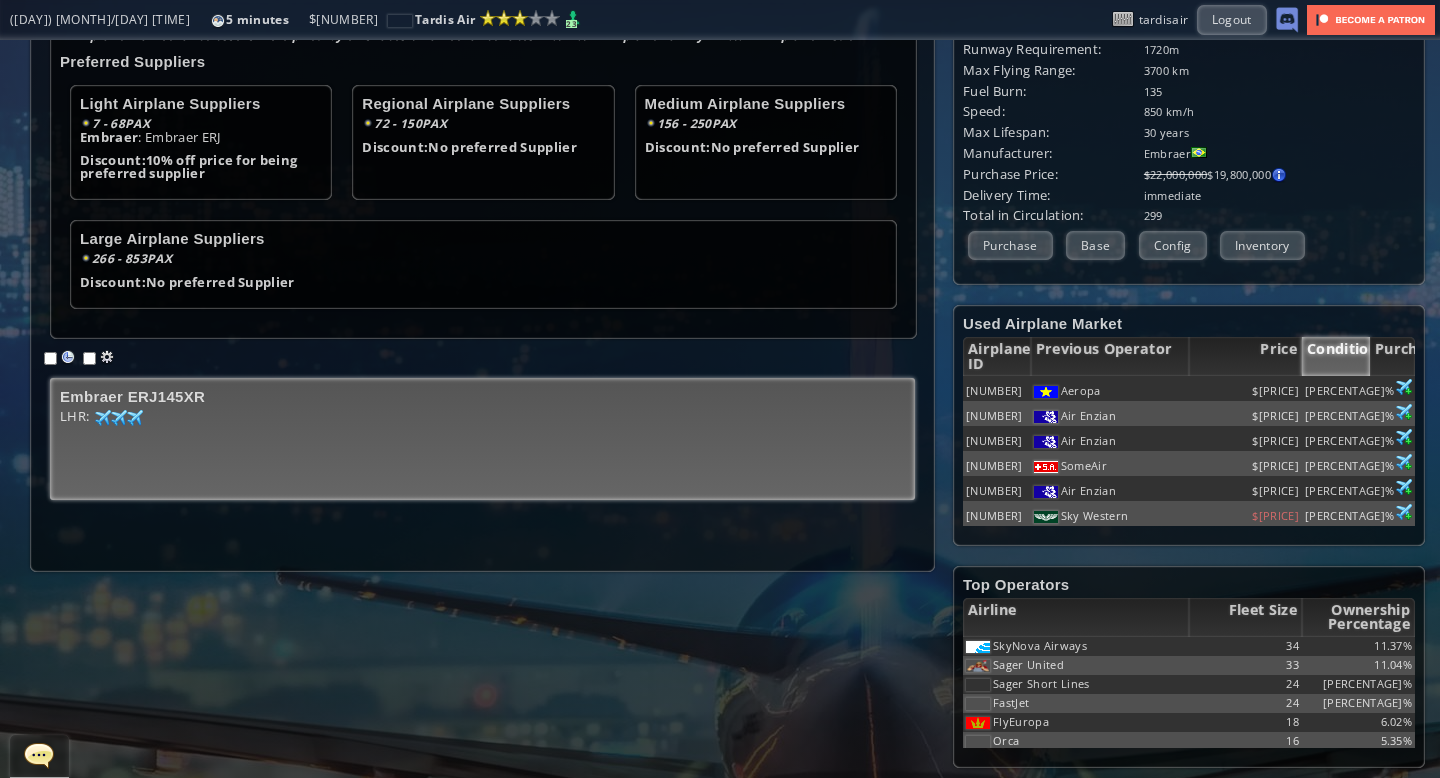 click on "Market
Hangar
Name
Family
Price
Capacity
Max Range
Fuel Burn
Lifespan
Speed
RunwayReq.
Inventory
cessna [NUMBER] Cessna [PRICE] [NUMBER] [NUMBER] km [NUMBER] [AGE] [NUMBER] km/h [NUMBER] m [NUMBER]/[NUMBER]/[NUMBER] Britten-Norman BN-2 Islander Britten-Norman [PRICE] [NUMBER] [NUMBER] km [NUMBER] [AGE] [NUMBER] km/h [NUMBER] m [NUMBER]/[NUMBER]/[NUMBER] Pilatus PC-12 Pilatus [PRICE] [NUMBER] [NUMBER] km [NUMBER] [AGE] [NUMBER] km/h [NUMBER] m [NUMBER]/[NUMBER]/[NUMBER] Beechcraft Super King Air 200 Beechcraft King Air [PRICE] [NUMBER] [NUMBER] km [NUMBER] [AGE] [NUMBER] km/h [NUMBER] m [NUMBER]/[NUMBER]/[NUMBER]Dassault Falcon 50 Dassault Falcon [PRICE] [NUMBER] [NUMBER] km [NUMBER] [AGE] [NUMBER] km/h [NUMBER] m [NUMBER]/[NUMBER]/[NUMBER]Cessna Caravan Cessna [PRICE] [NUMBER] [NUMBER] km [NUMBER]" at bounding box center [481, 246] 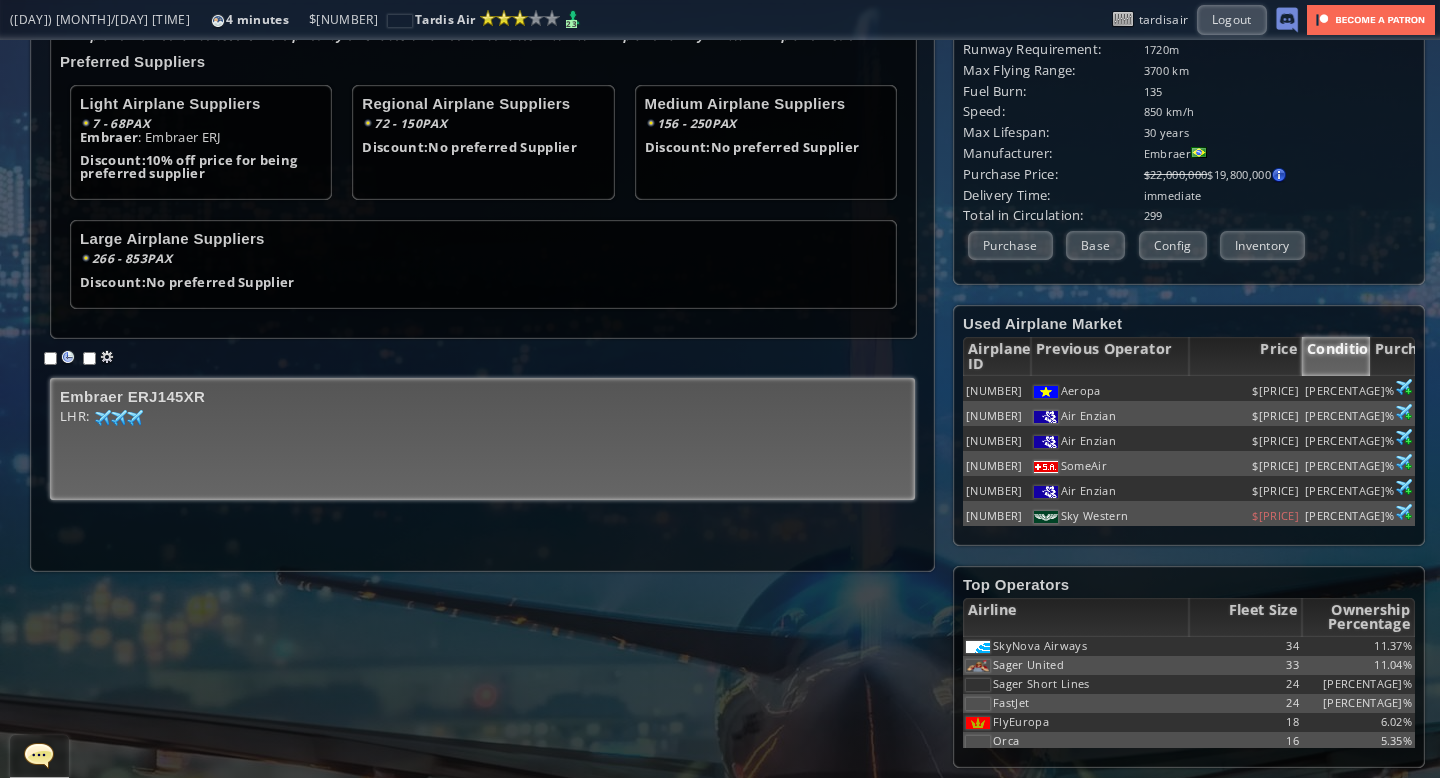 scroll, scrollTop: 0, scrollLeft: 0, axis: both 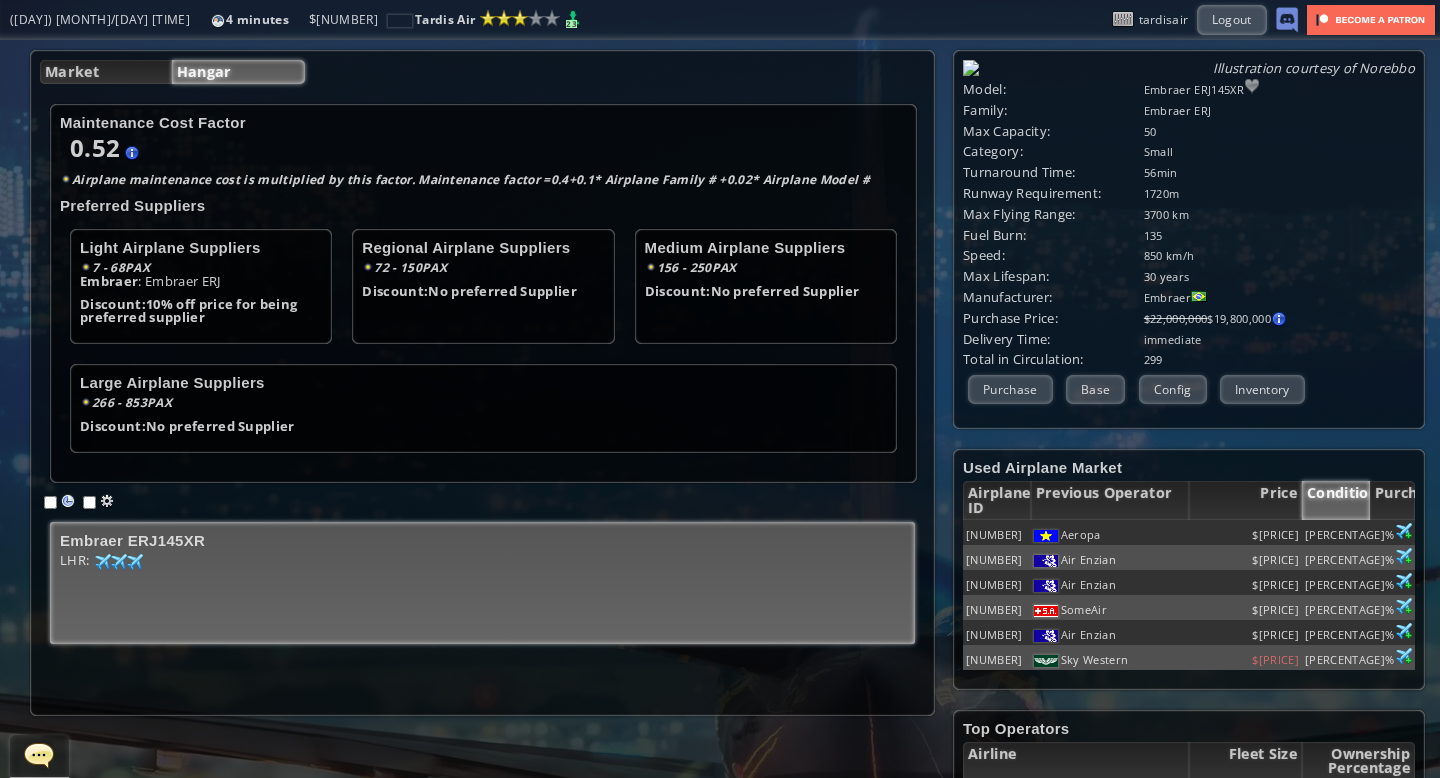 click at bounding box center [1287, 20] 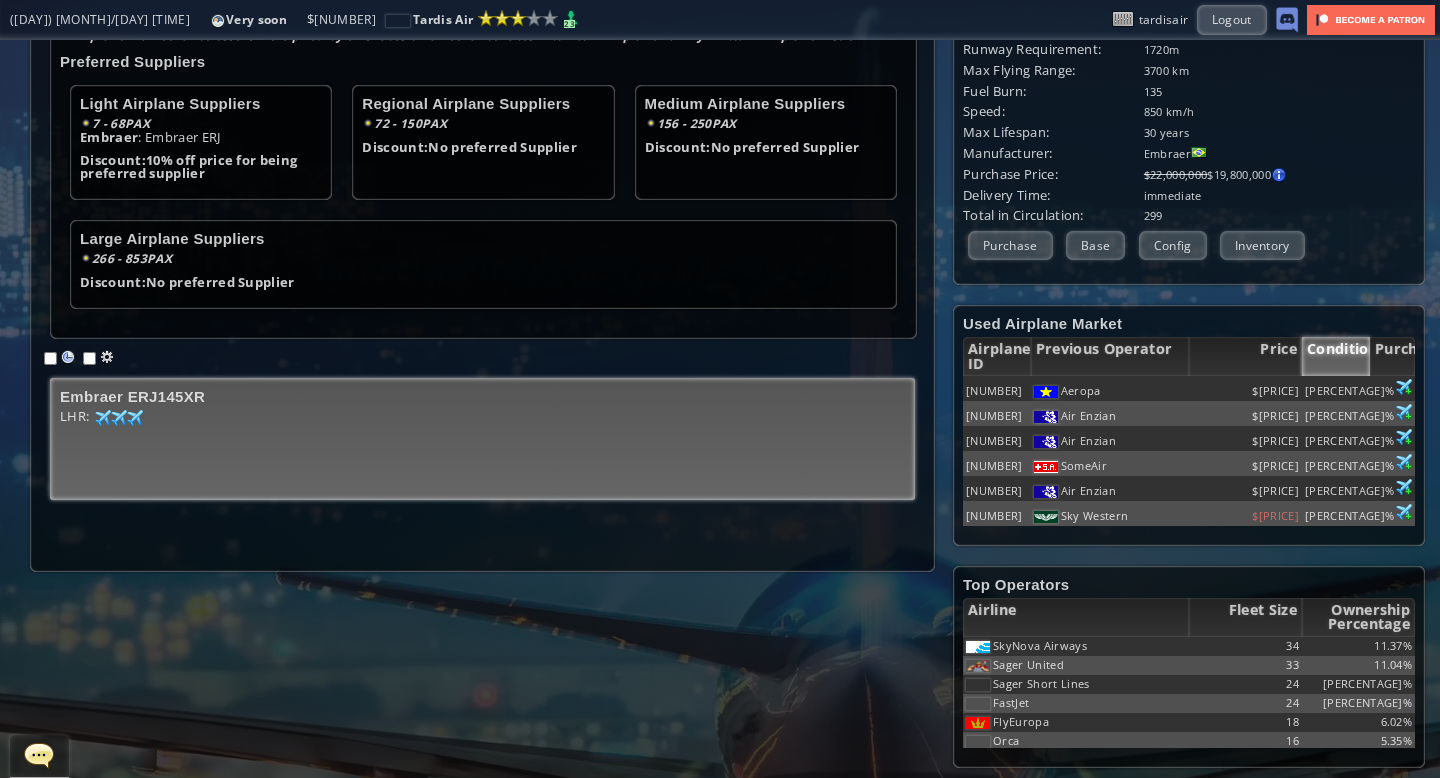 scroll, scrollTop: 0, scrollLeft: 0, axis: both 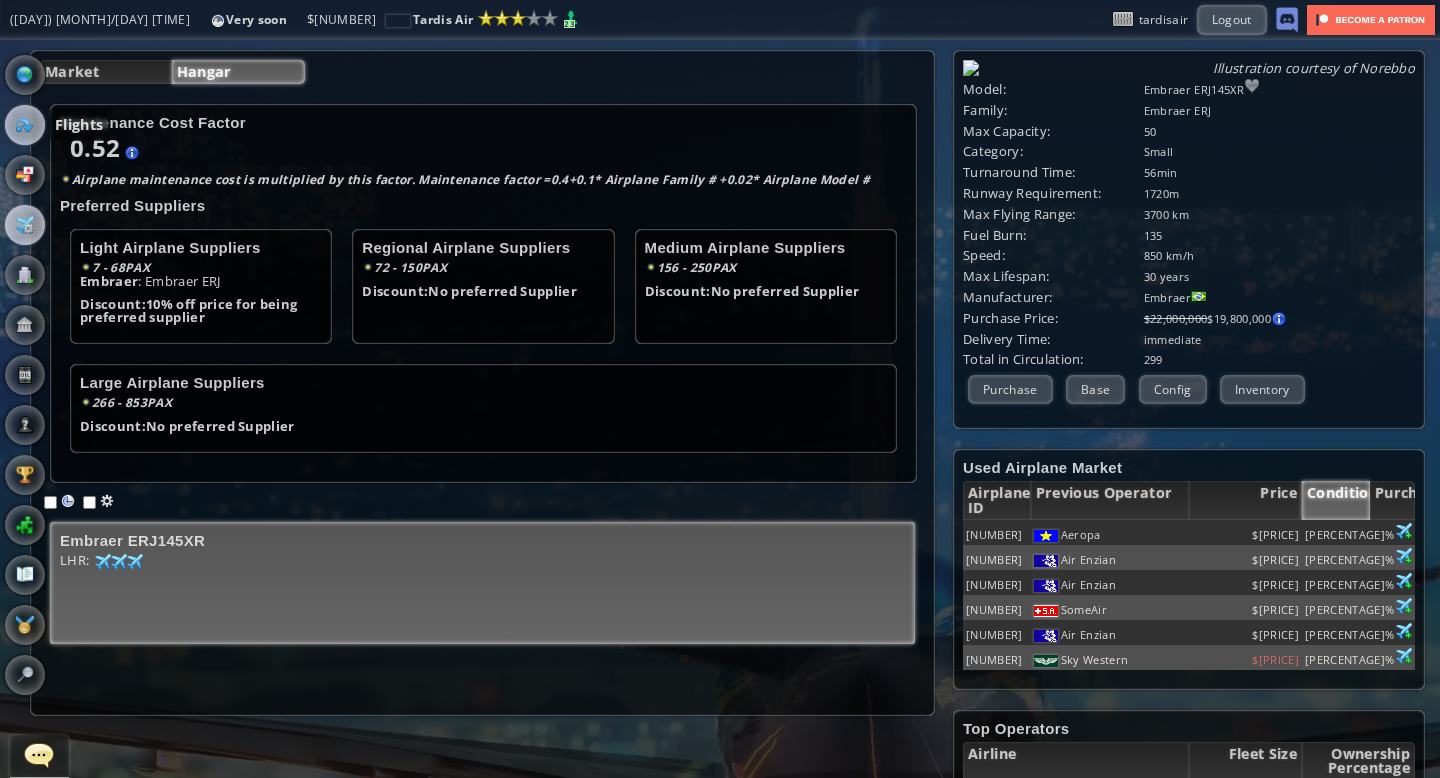 click at bounding box center (25, 125) 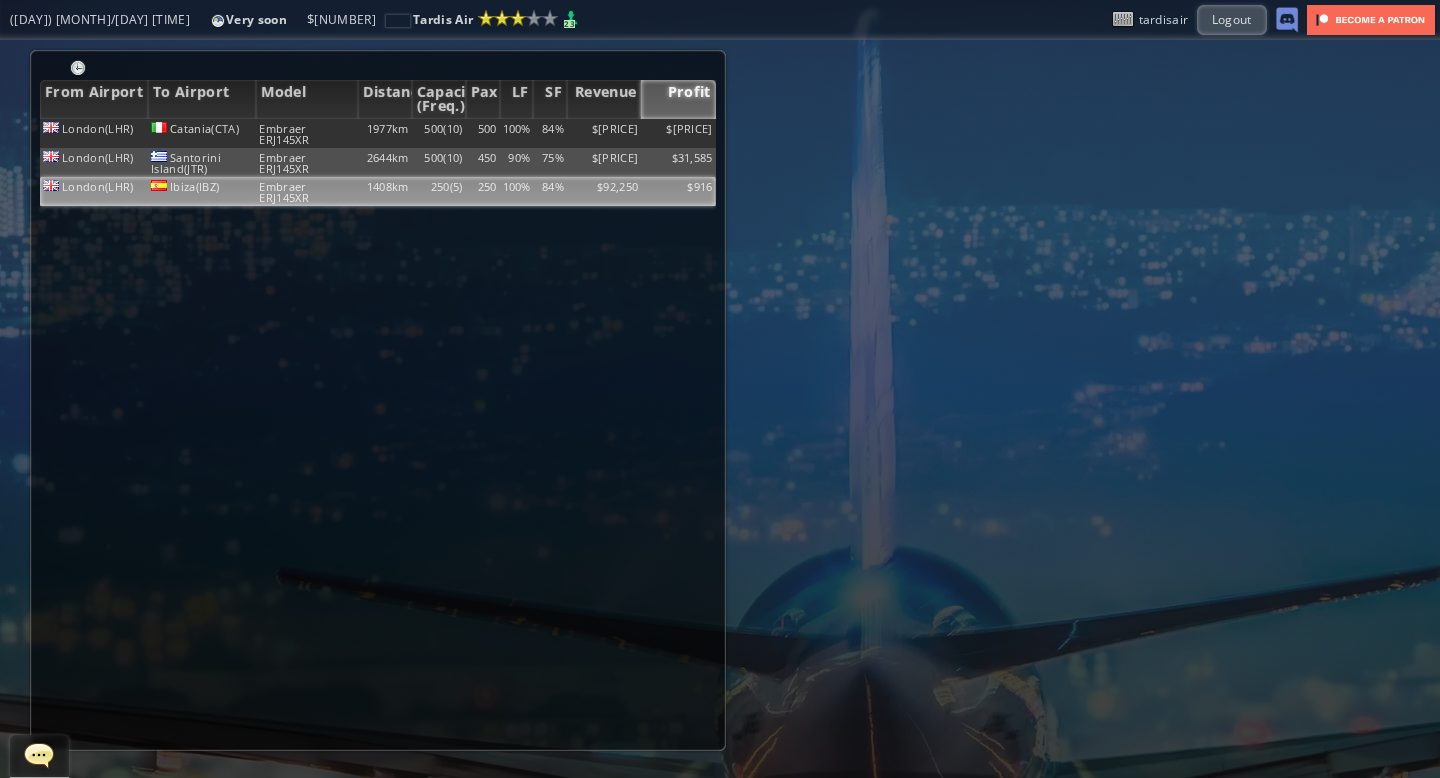 click on "100%" at bounding box center (517, 133) 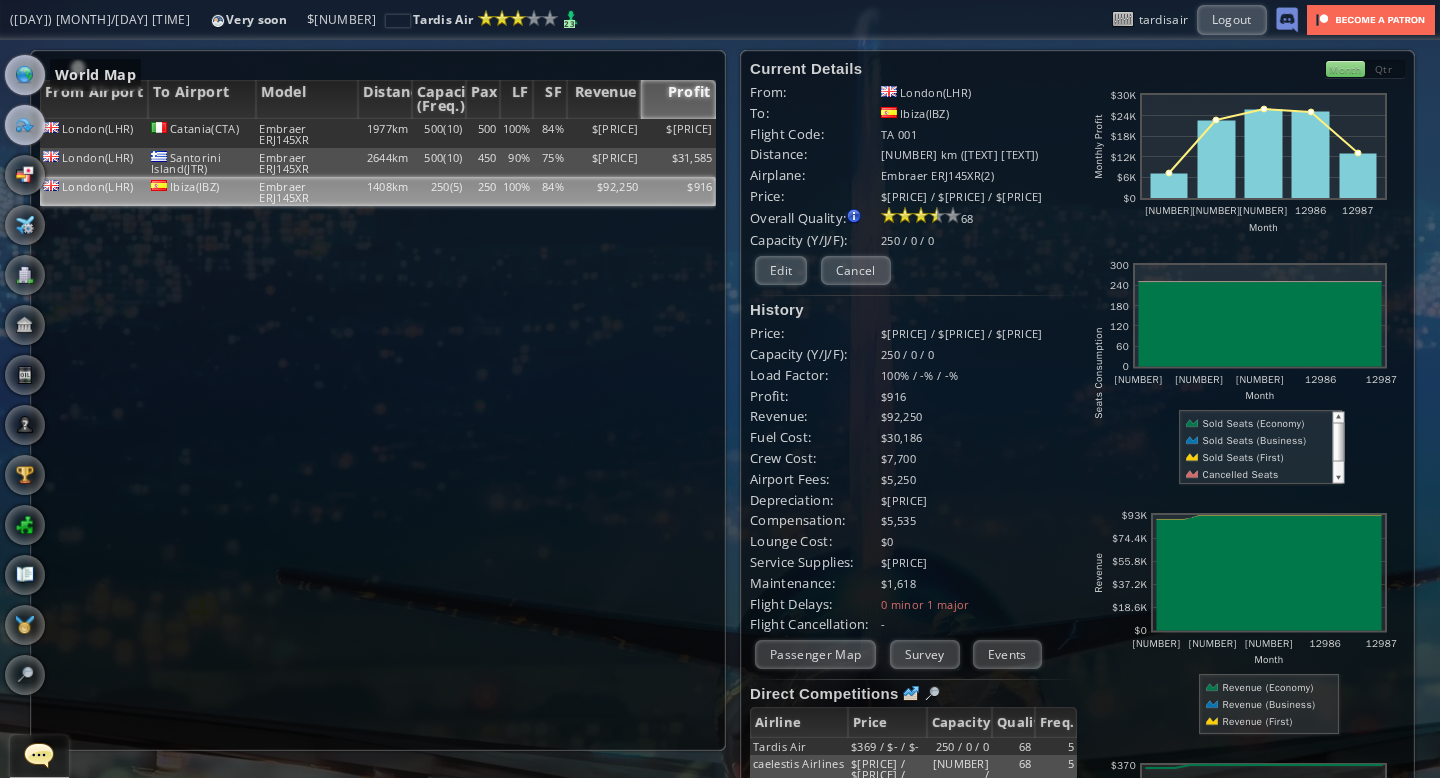 click at bounding box center [25, 75] 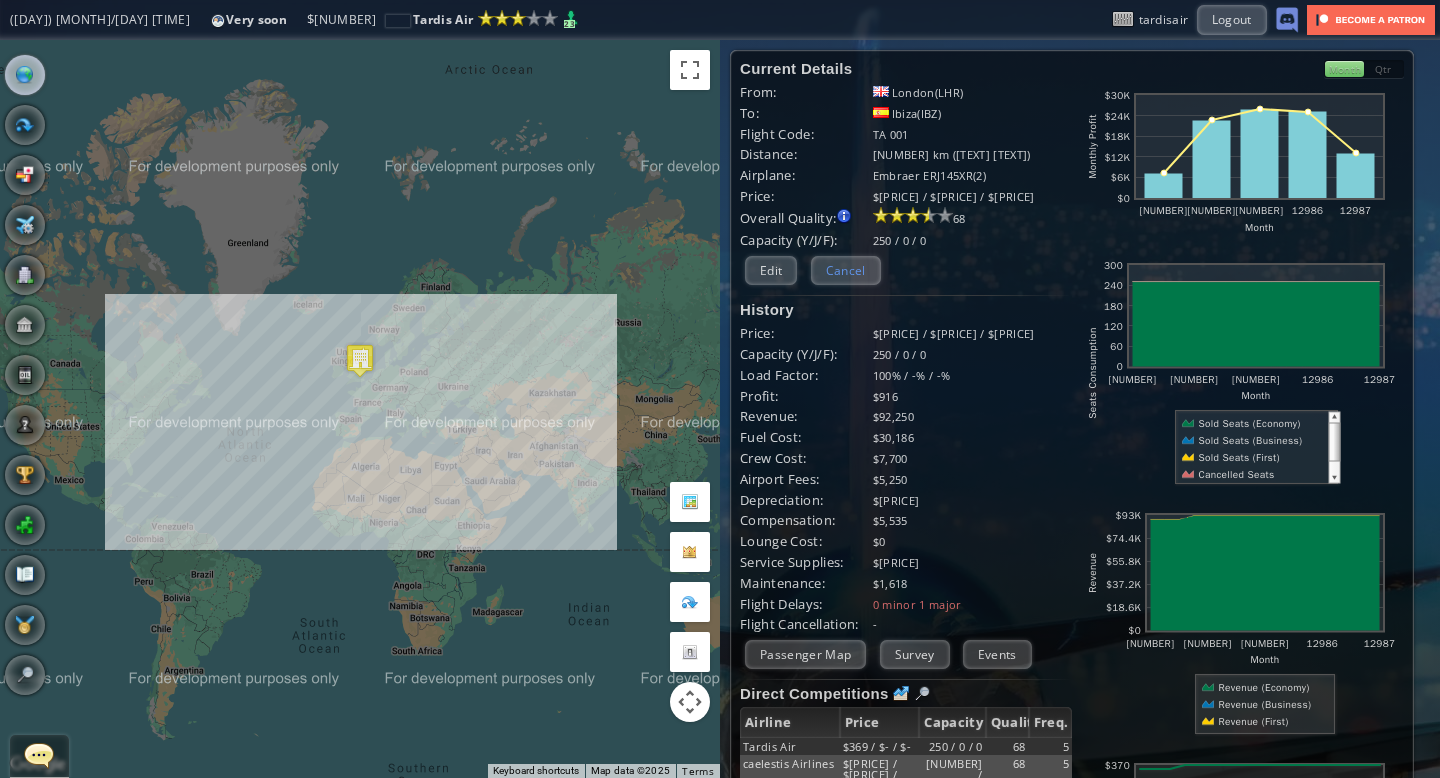 click on "Cancel" at bounding box center [846, 270] 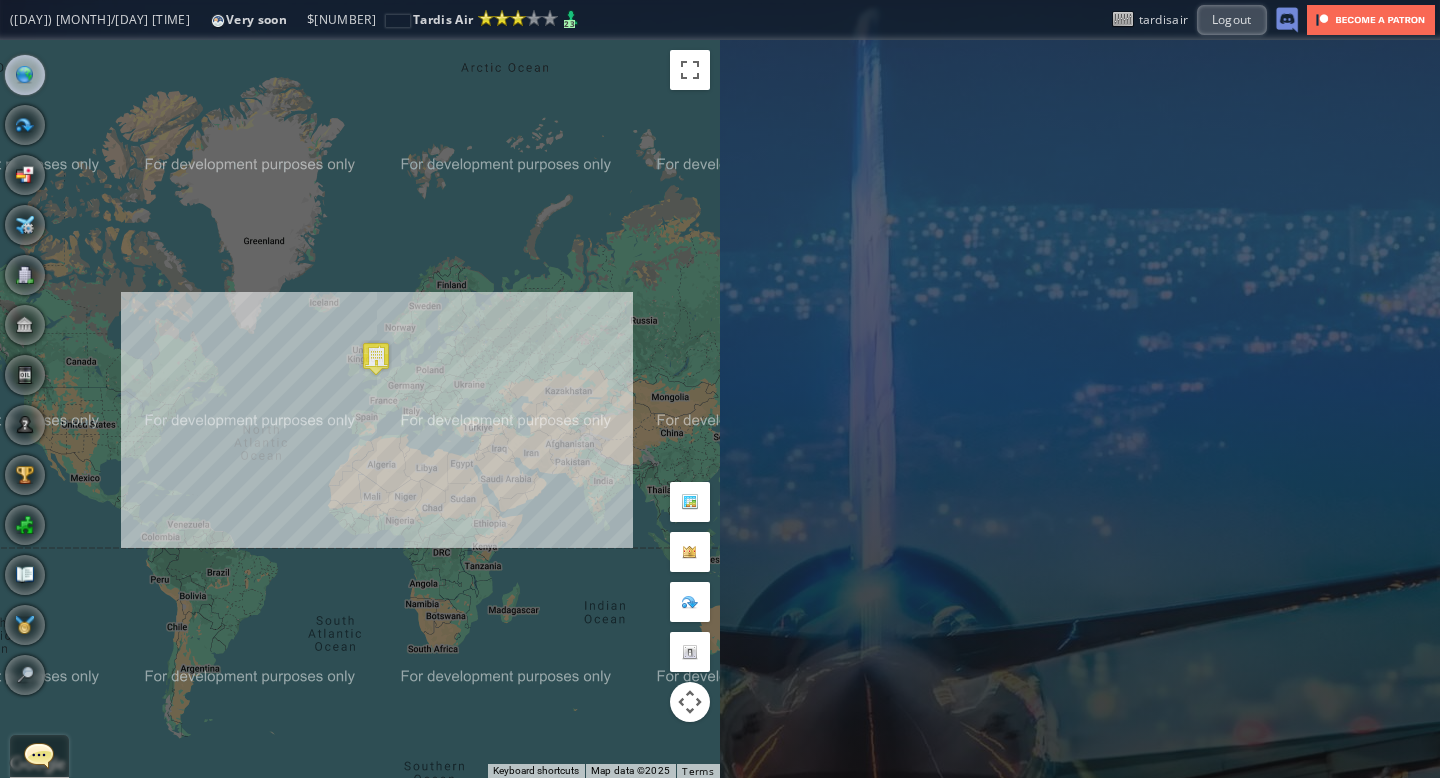 drag, startPoint x: 466, startPoint y: 299, endPoint x: 484, endPoint y: 295, distance: 18.439089 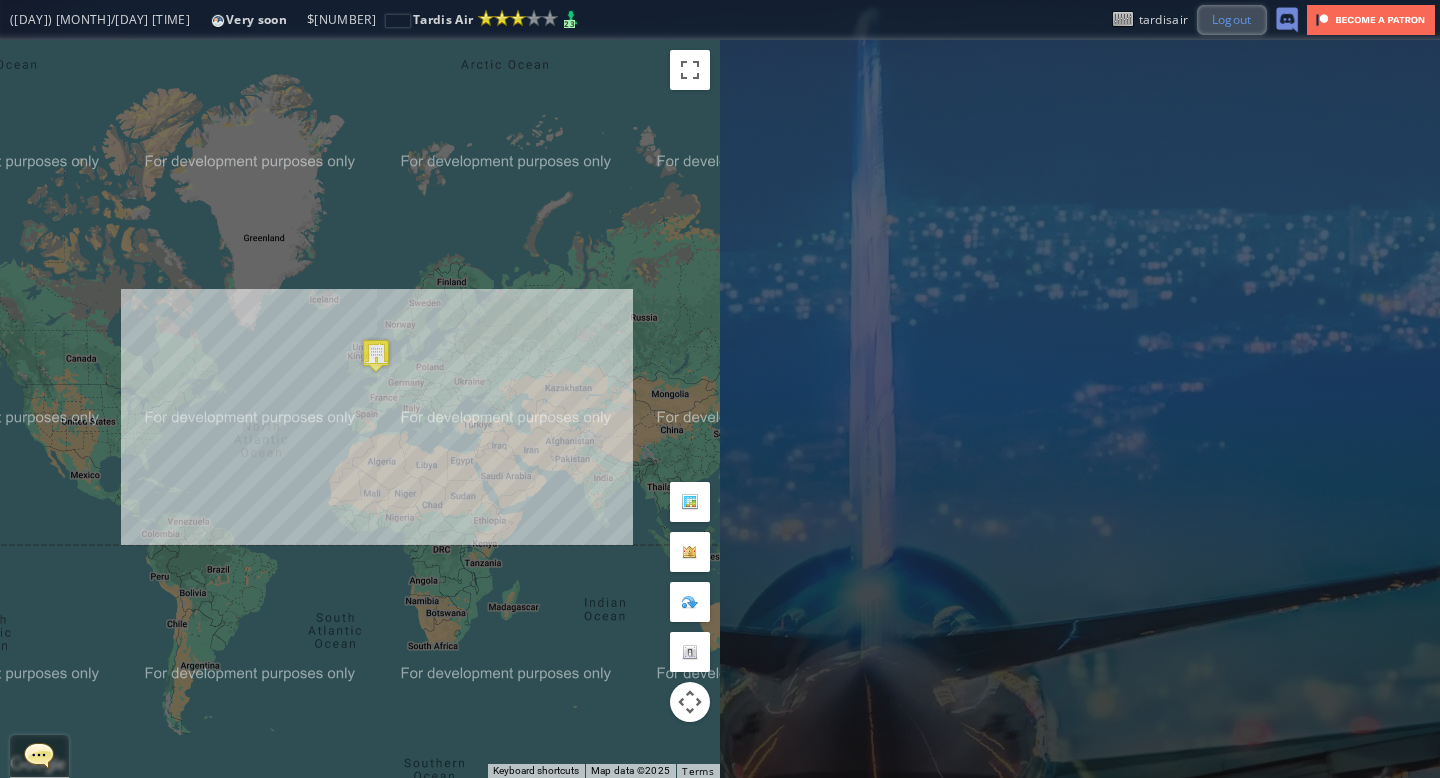 click on "Logout" at bounding box center [1232, 19] 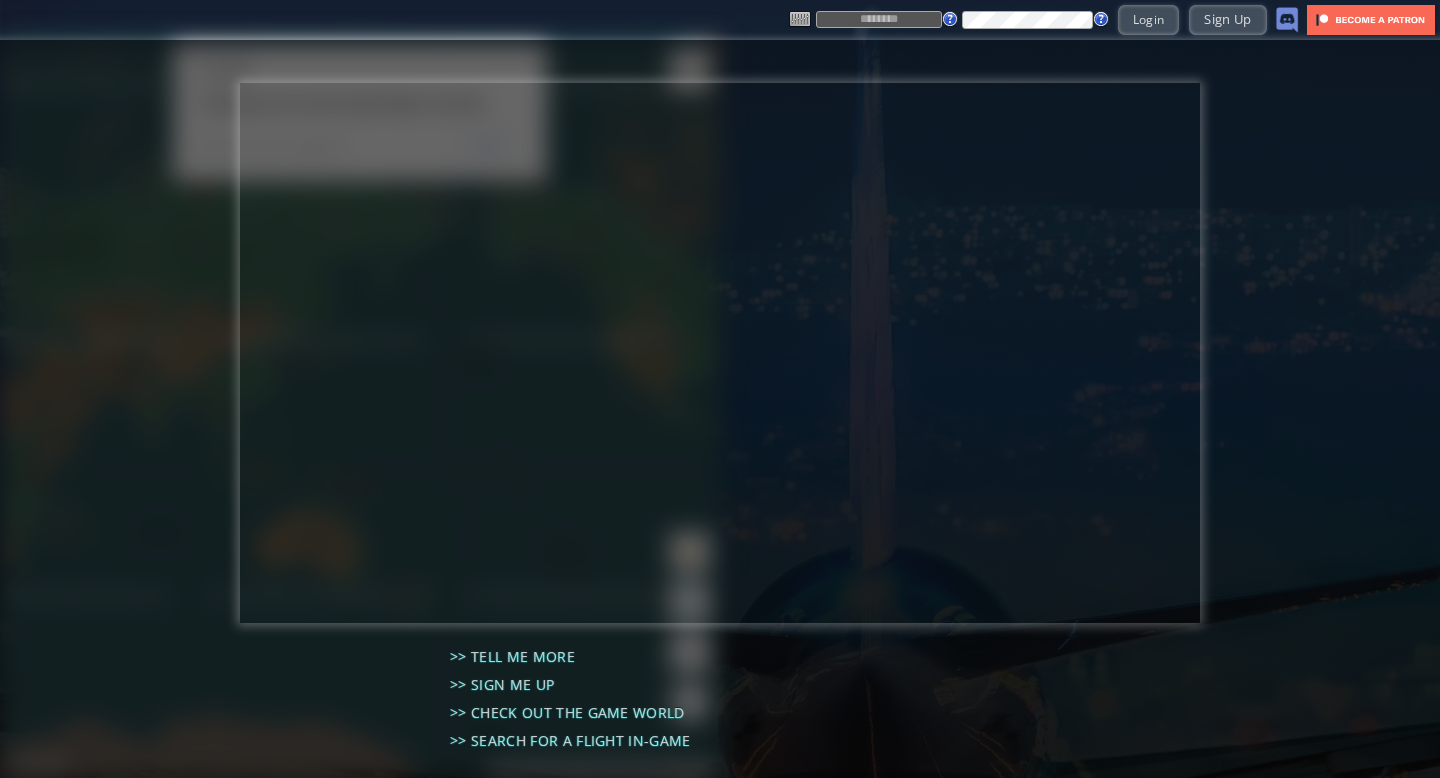 click at bounding box center (879, 19) 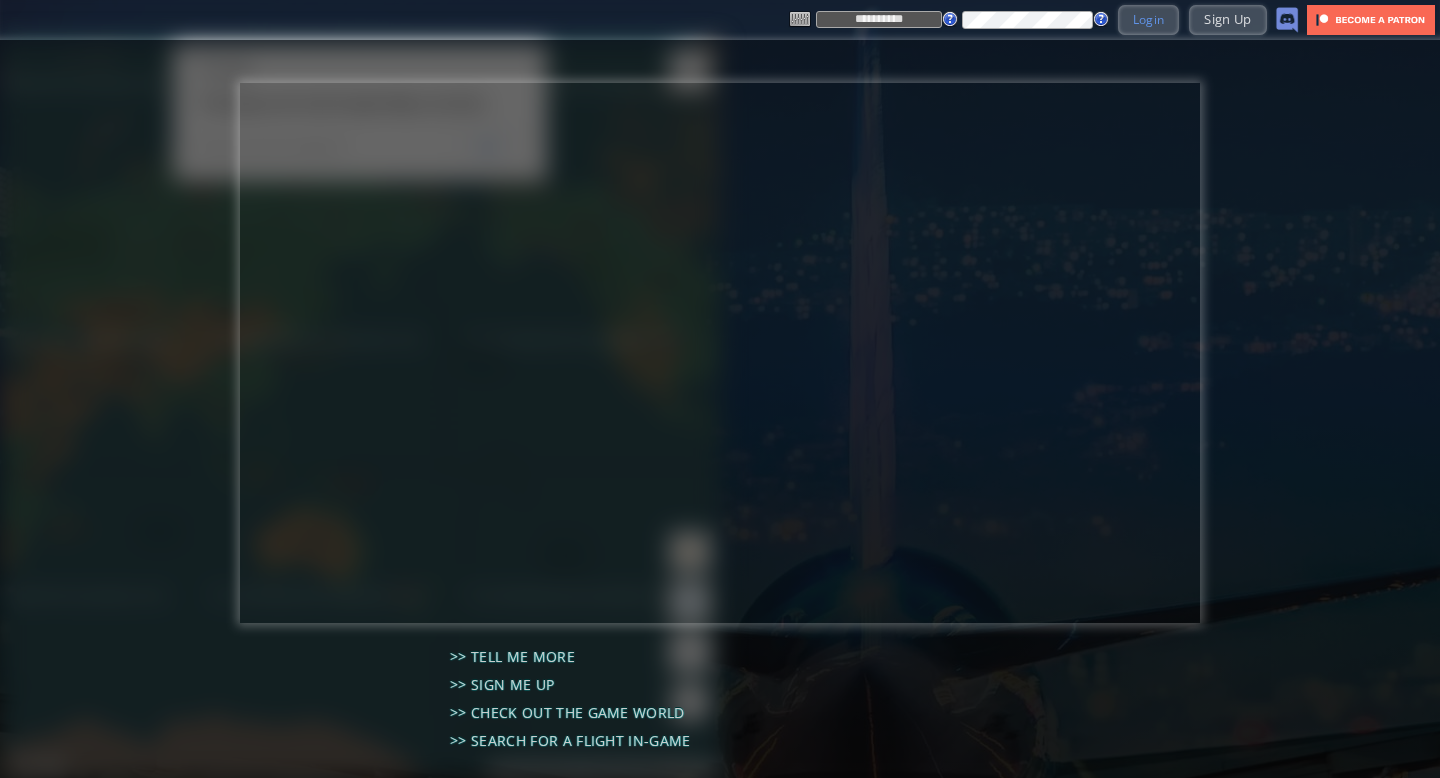 click on "Login" at bounding box center (1149, 19) 